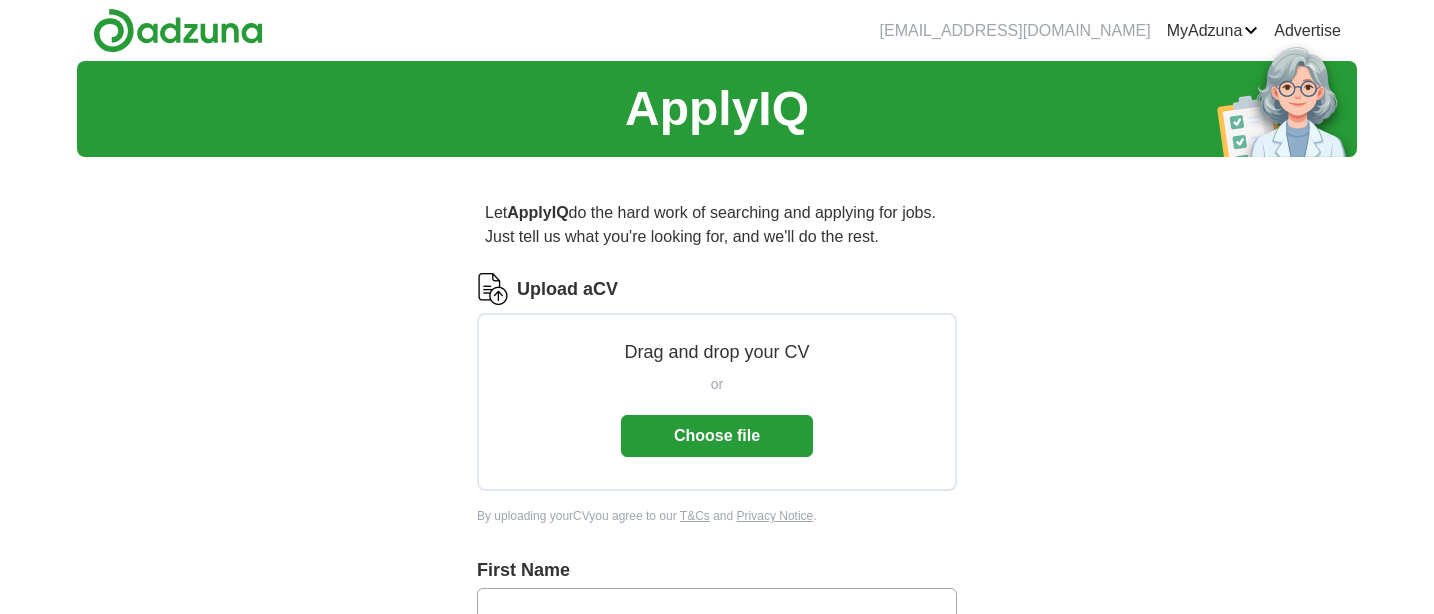 scroll, scrollTop: 0, scrollLeft: 0, axis: both 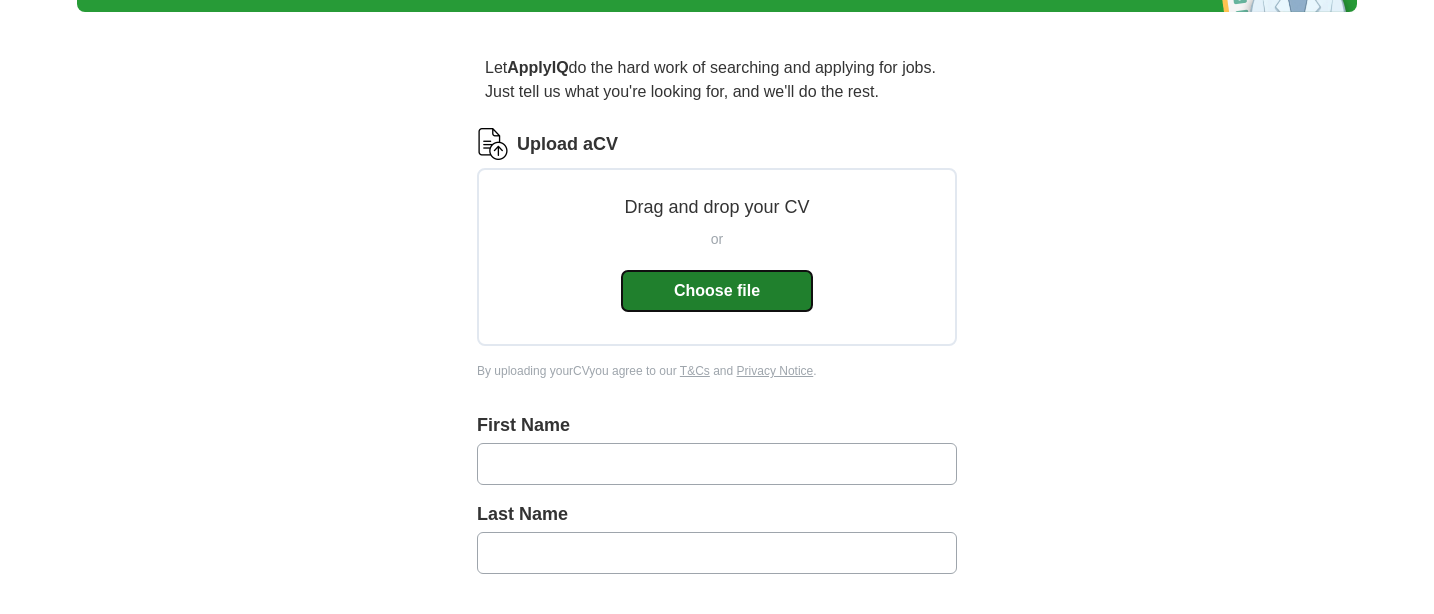 click on "Choose file" at bounding box center (717, 291) 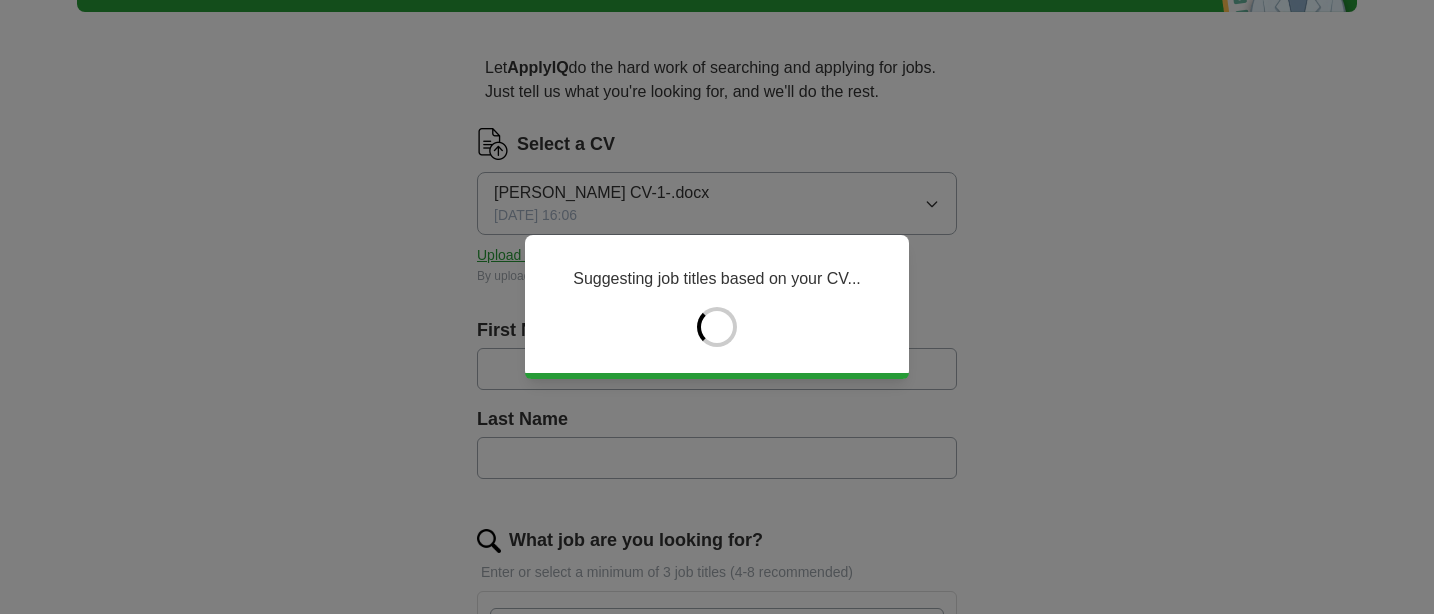 type on "*********" 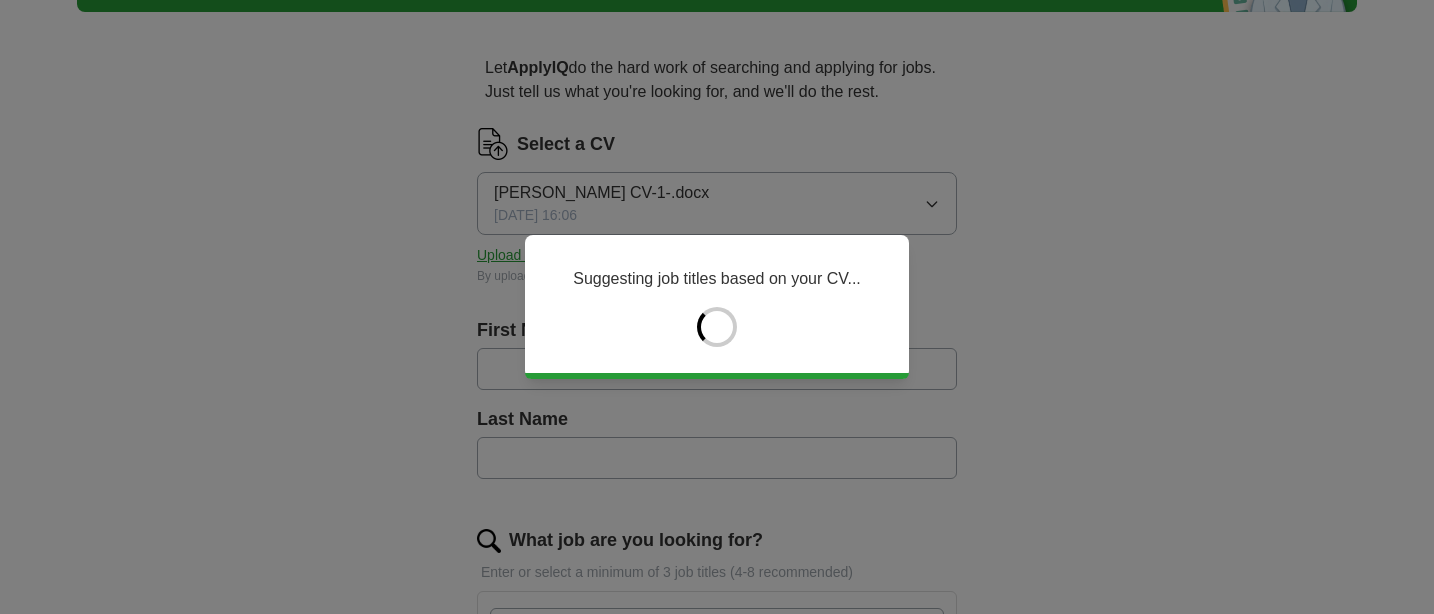 type on "*******" 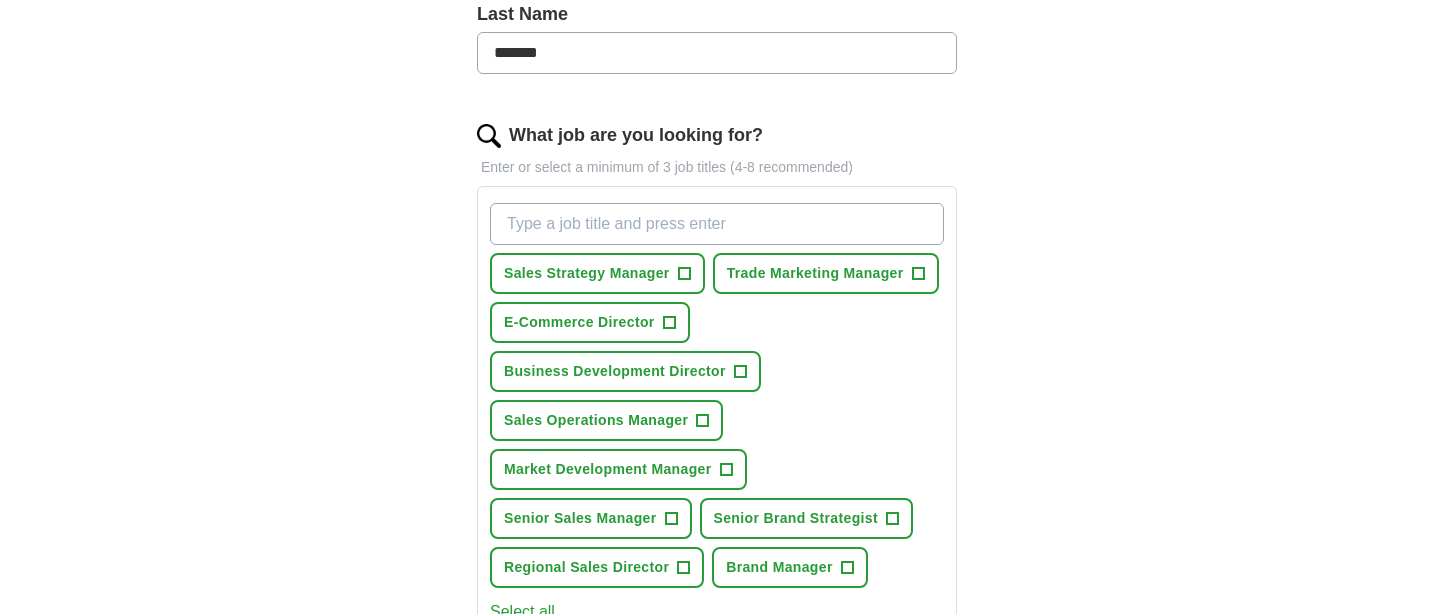scroll, scrollTop: 554, scrollLeft: 0, axis: vertical 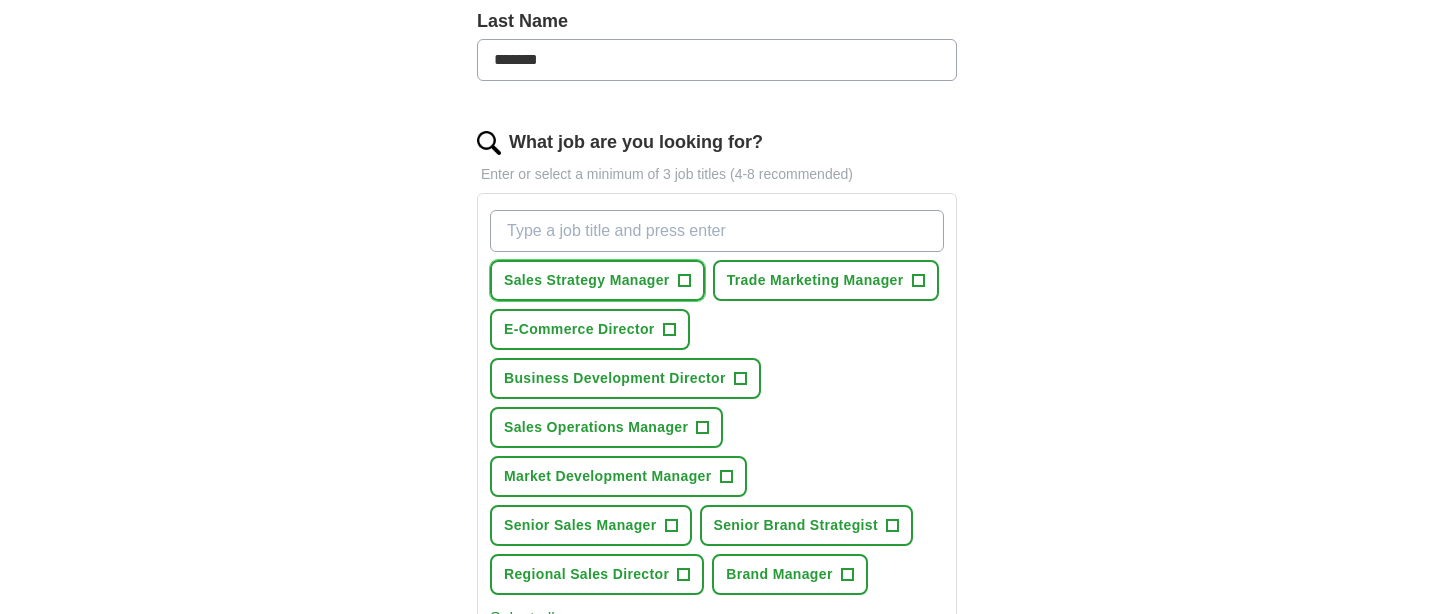 click on "Sales Strategy Manager" at bounding box center [587, 280] 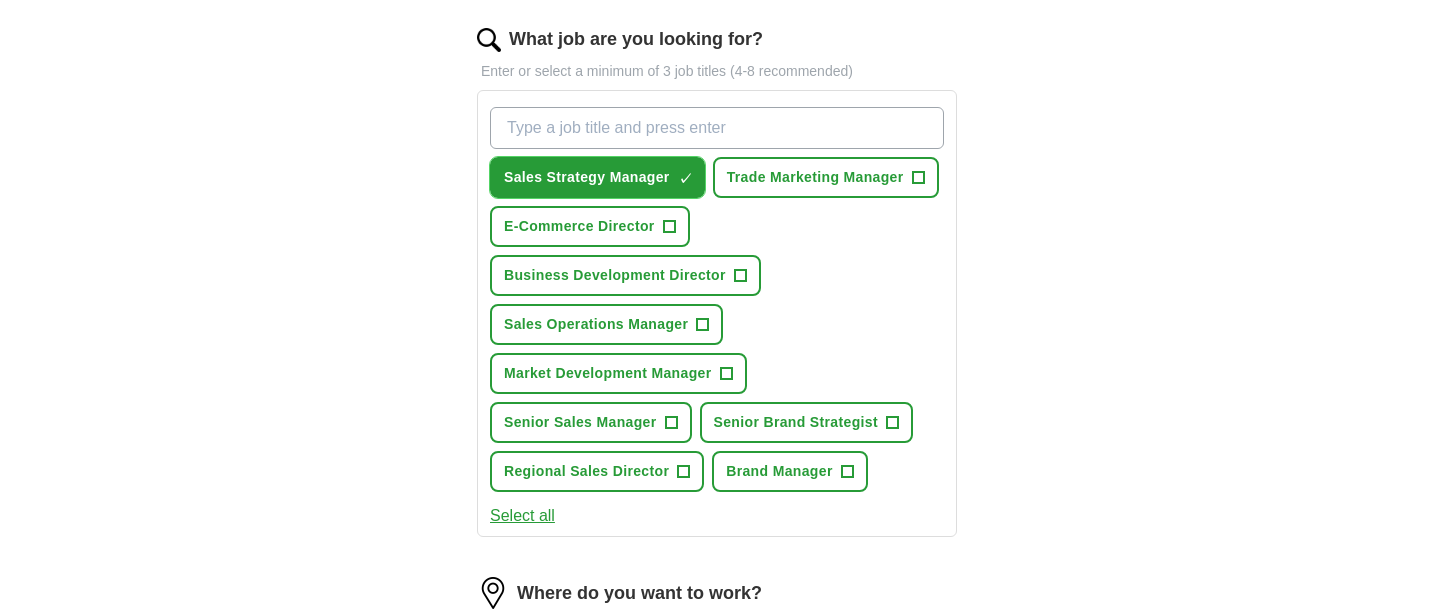scroll, scrollTop: 651, scrollLeft: 0, axis: vertical 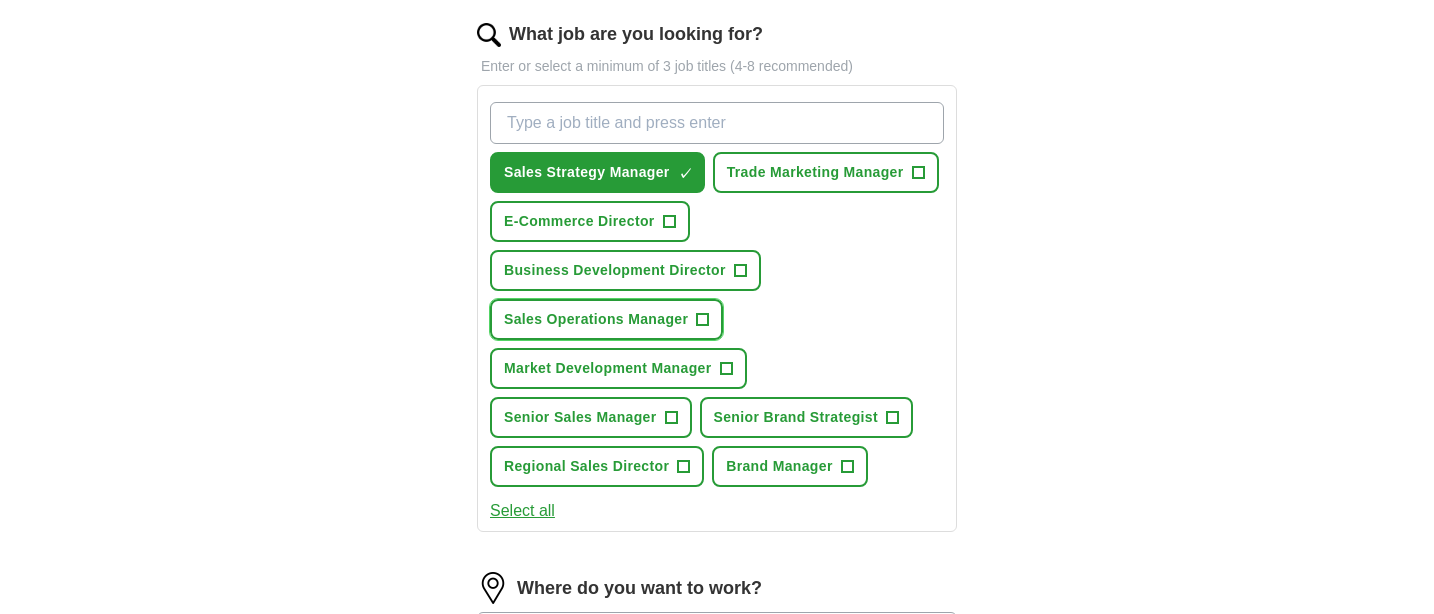 click on "Sales Operations Manager" at bounding box center [596, 319] 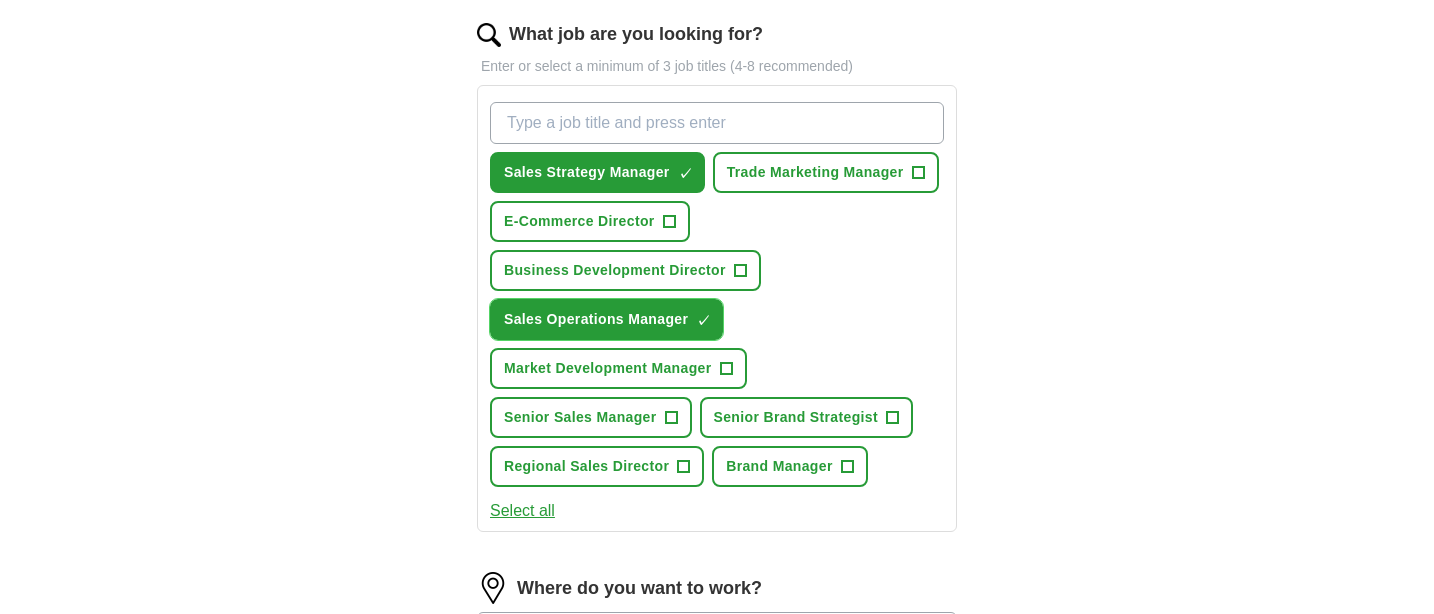 scroll, scrollTop: 655, scrollLeft: 0, axis: vertical 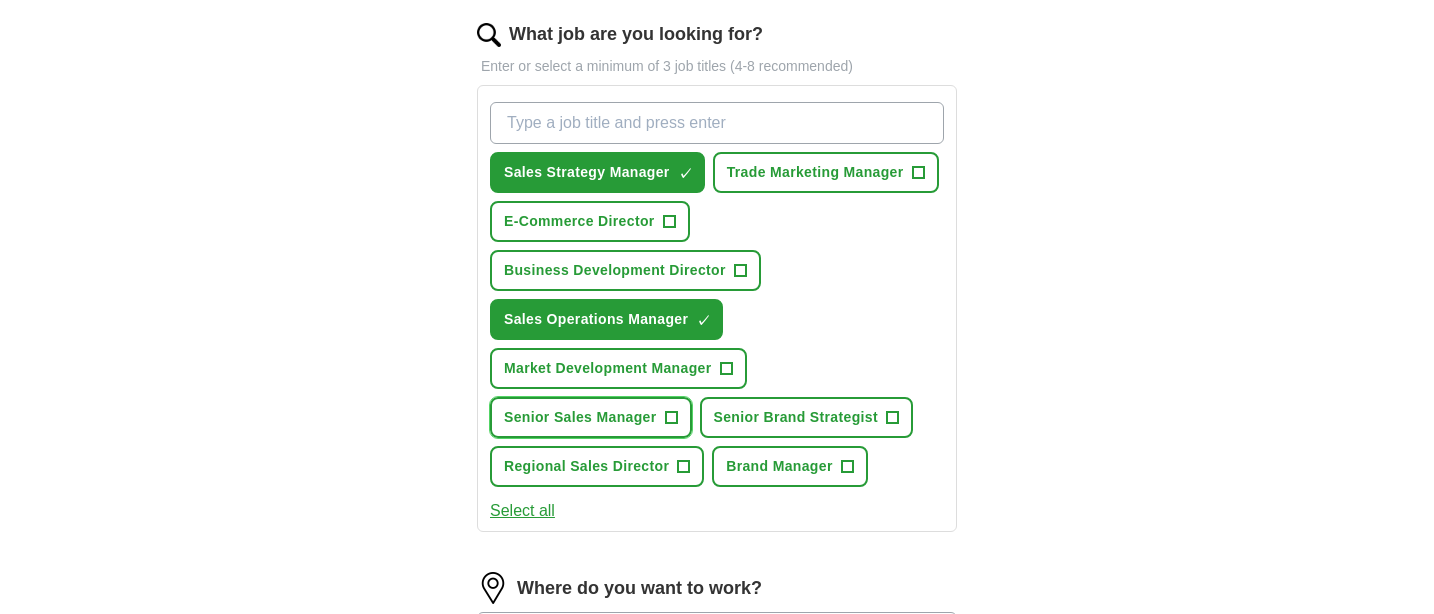 click on "Senior Sales Manager" at bounding box center (580, 417) 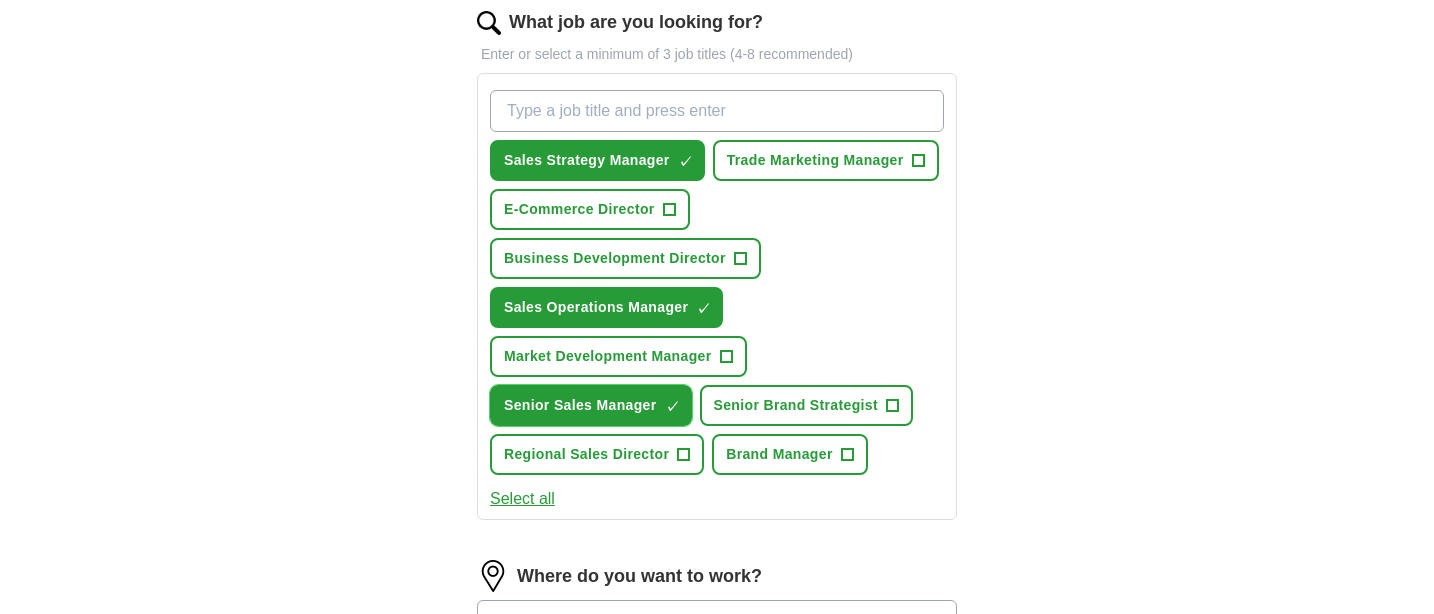 scroll, scrollTop: 664, scrollLeft: 0, axis: vertical 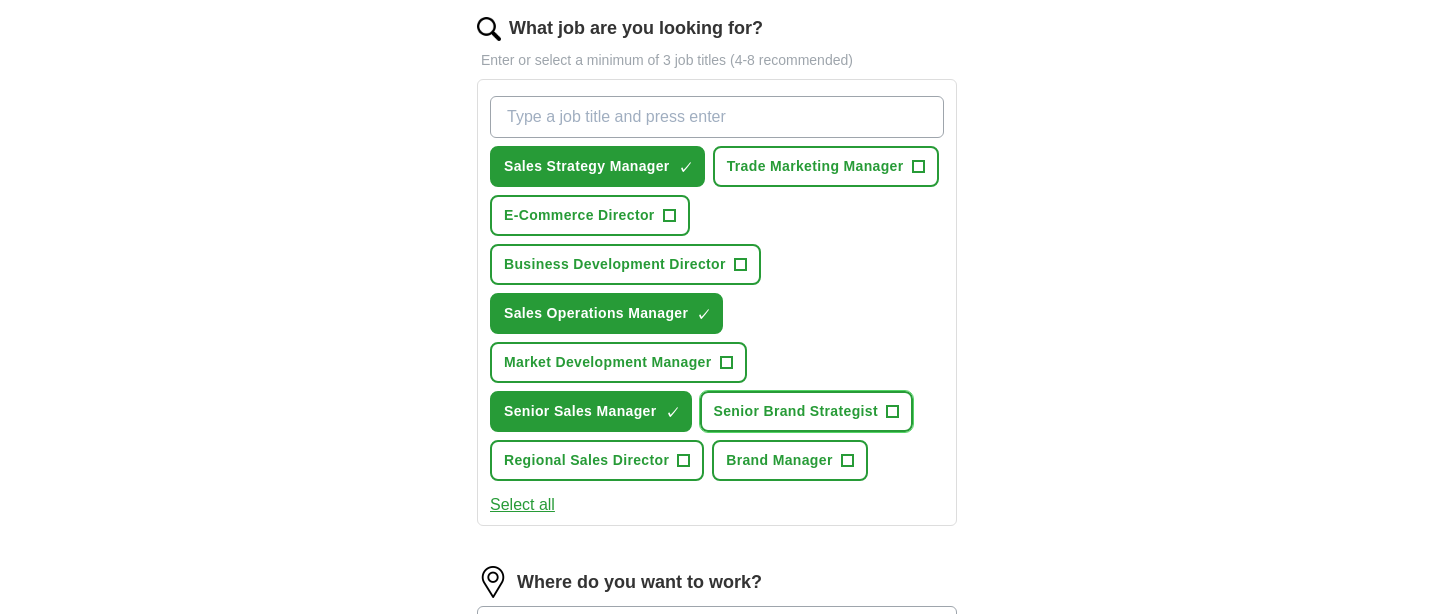 click on "Senior Brand Strategist" at bounding box center [796, 411] 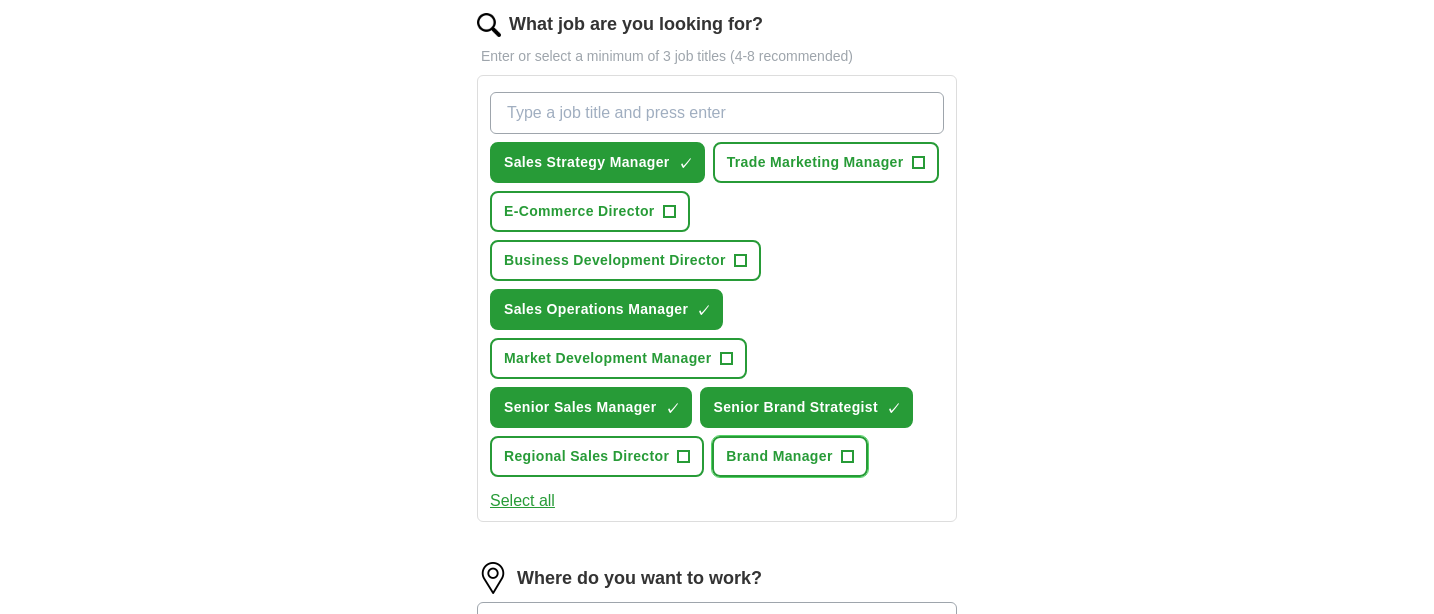 click on "Brand Manager" at bounding box center (779, 456) 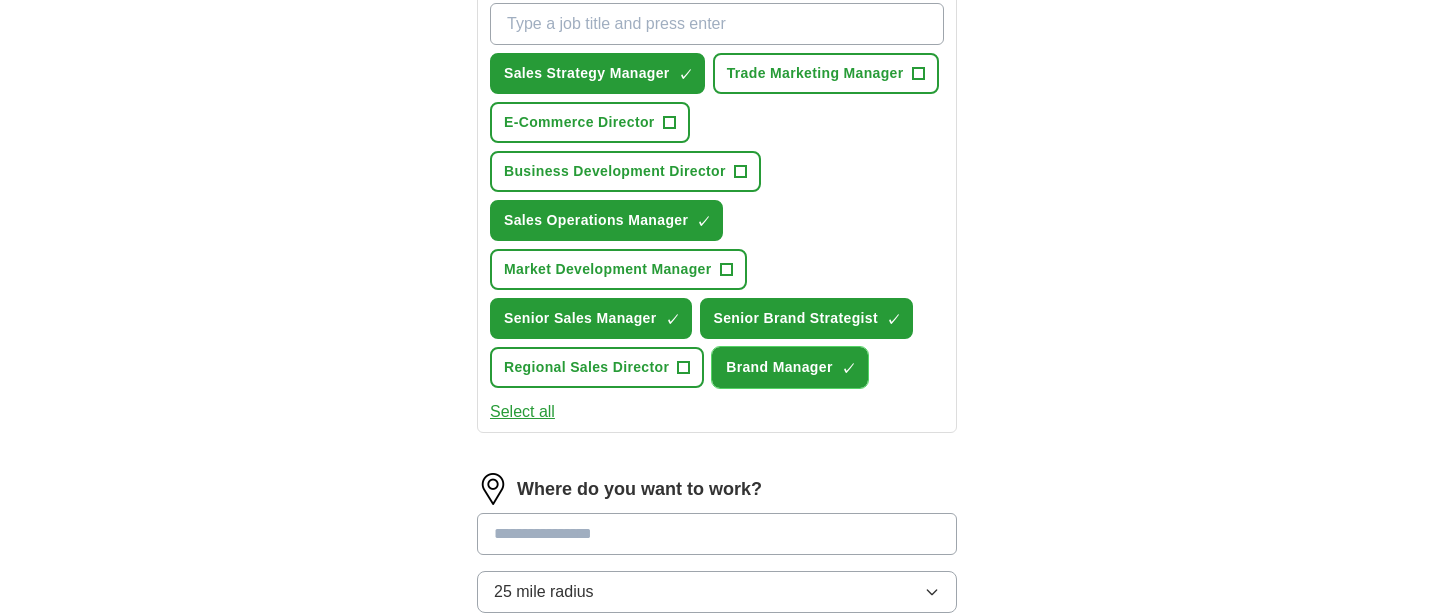 scroll, scrollTop: 749, scrollLeft: 0, axis: vertical 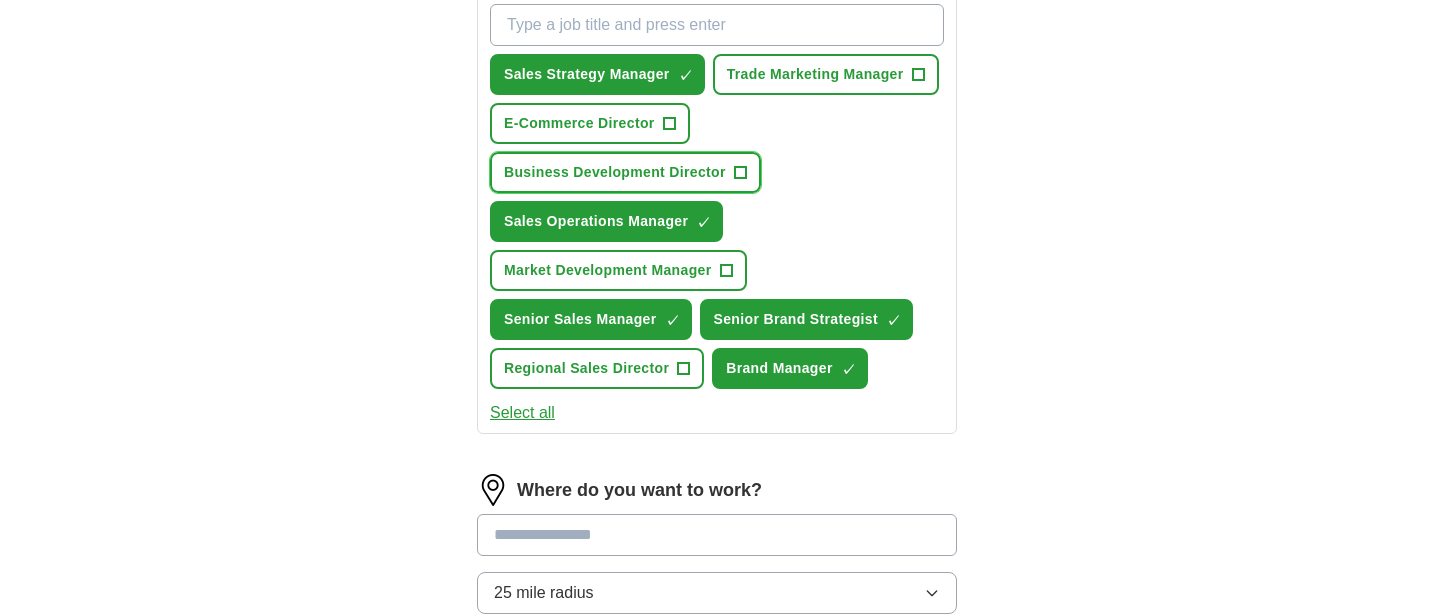 click on "Business Development Director" at bounding box center (615, 172) 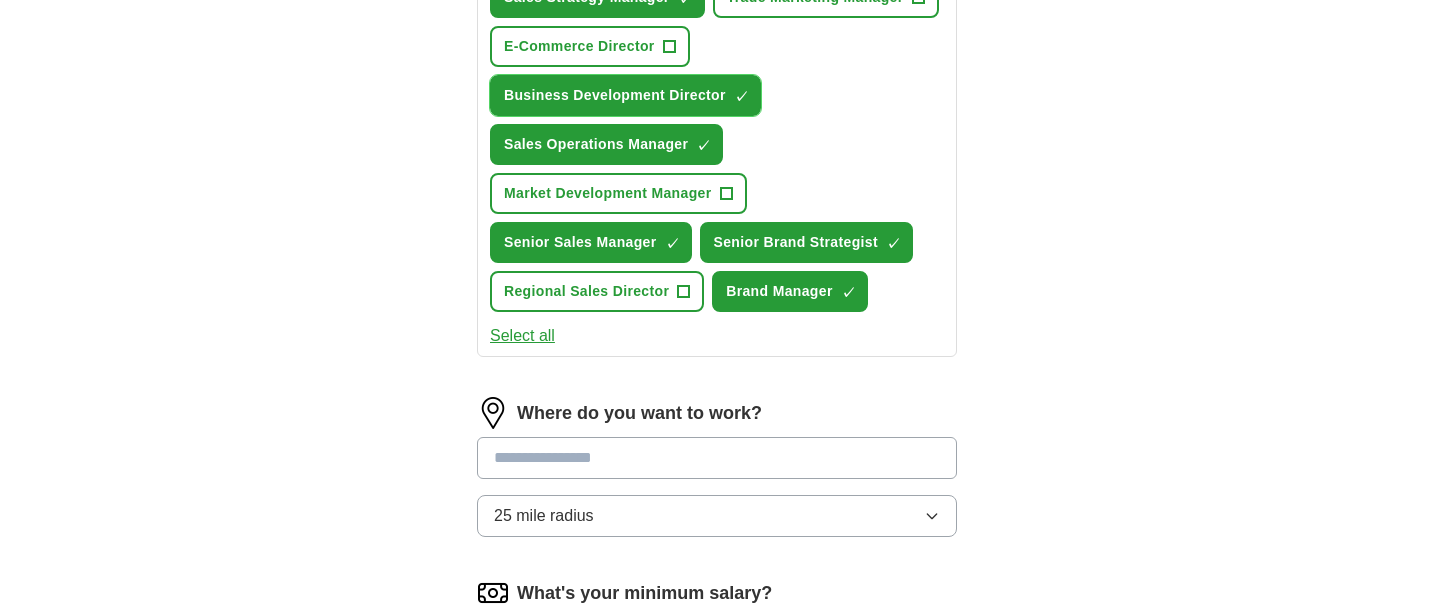 scroll, scrollTop: 836, scrollLeft: 0, axis: vertical 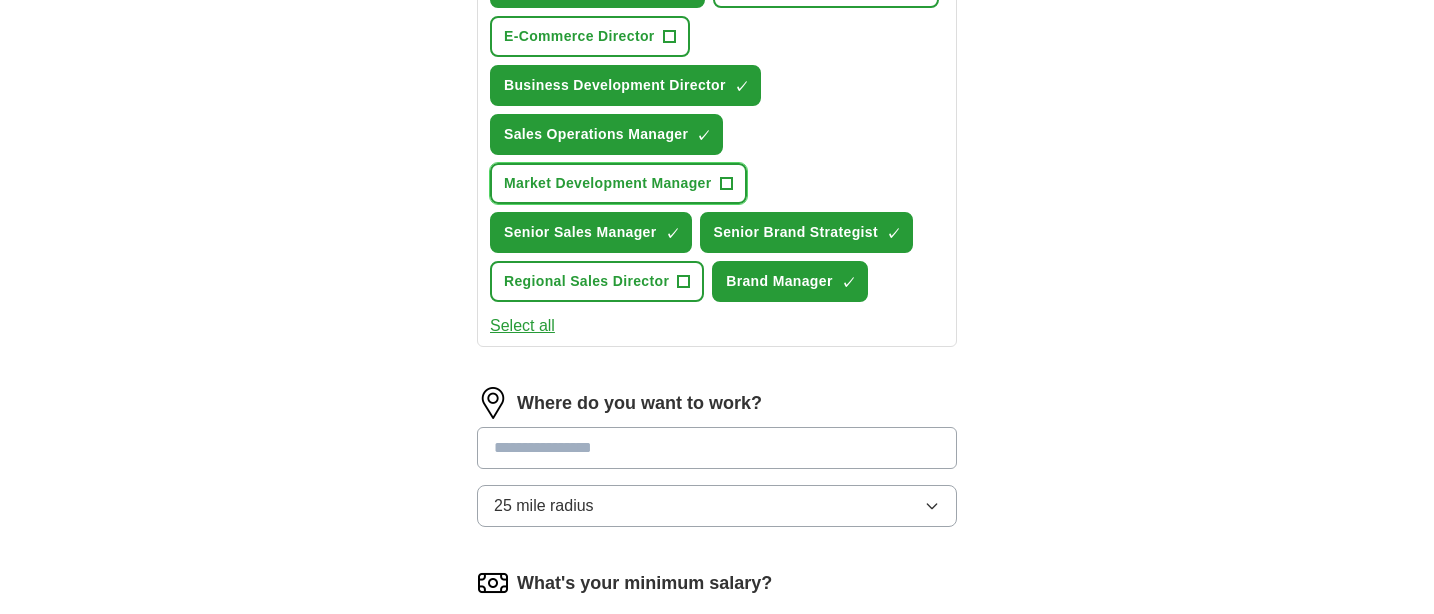click on "Market Development Manager" at bounding box center [608, 183] 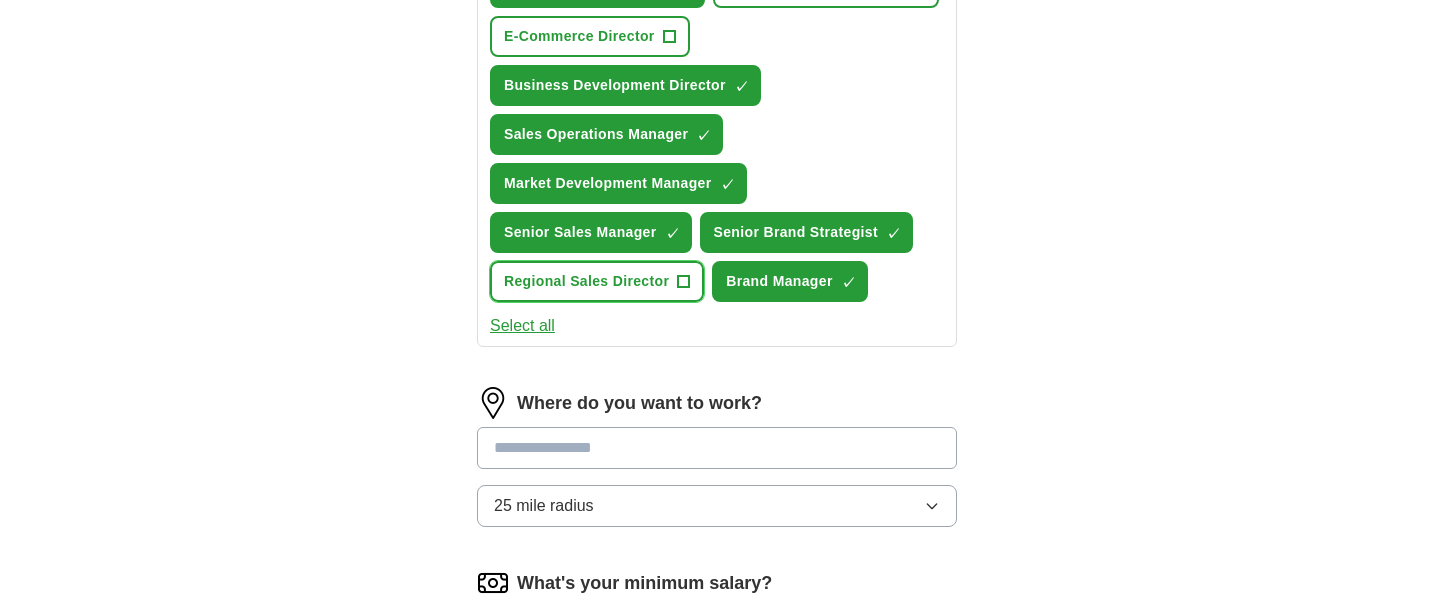 click on "Regional Sales Director +" at bounding box center (597, 281) 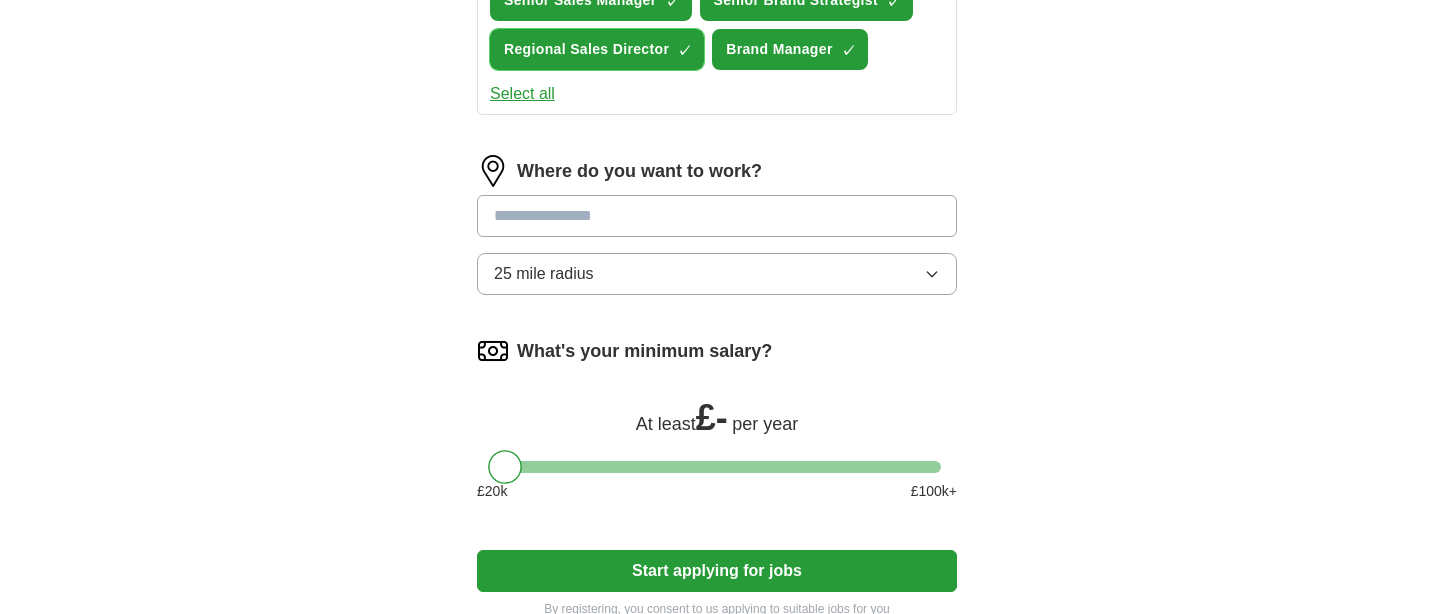 scroll, scrollTop: 1084, scrollLeft: 0, axis: vertical 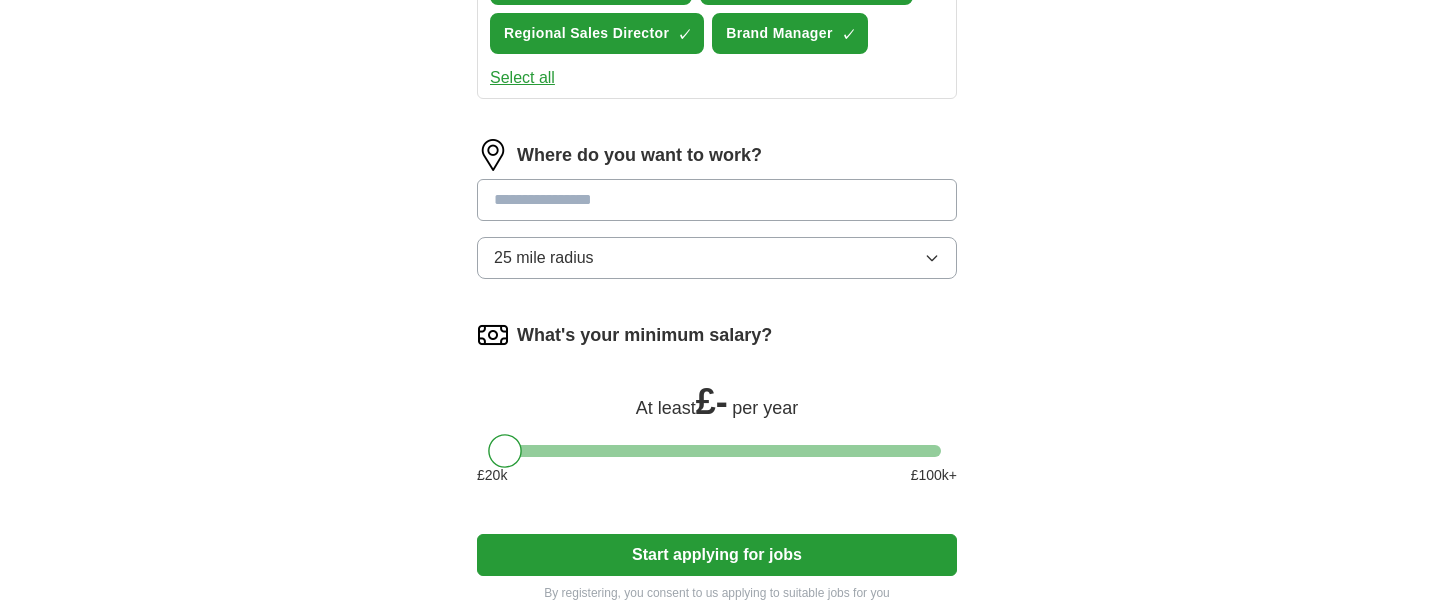 click at bounding box center [717, 200] 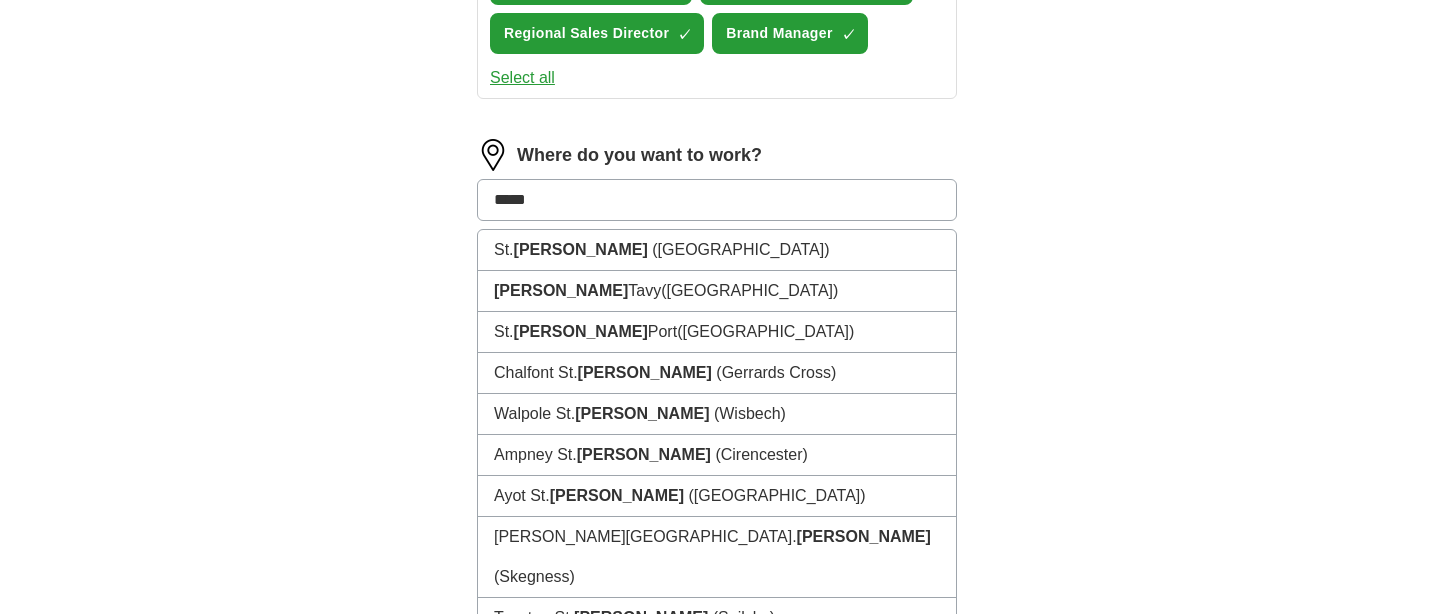 type on "******" 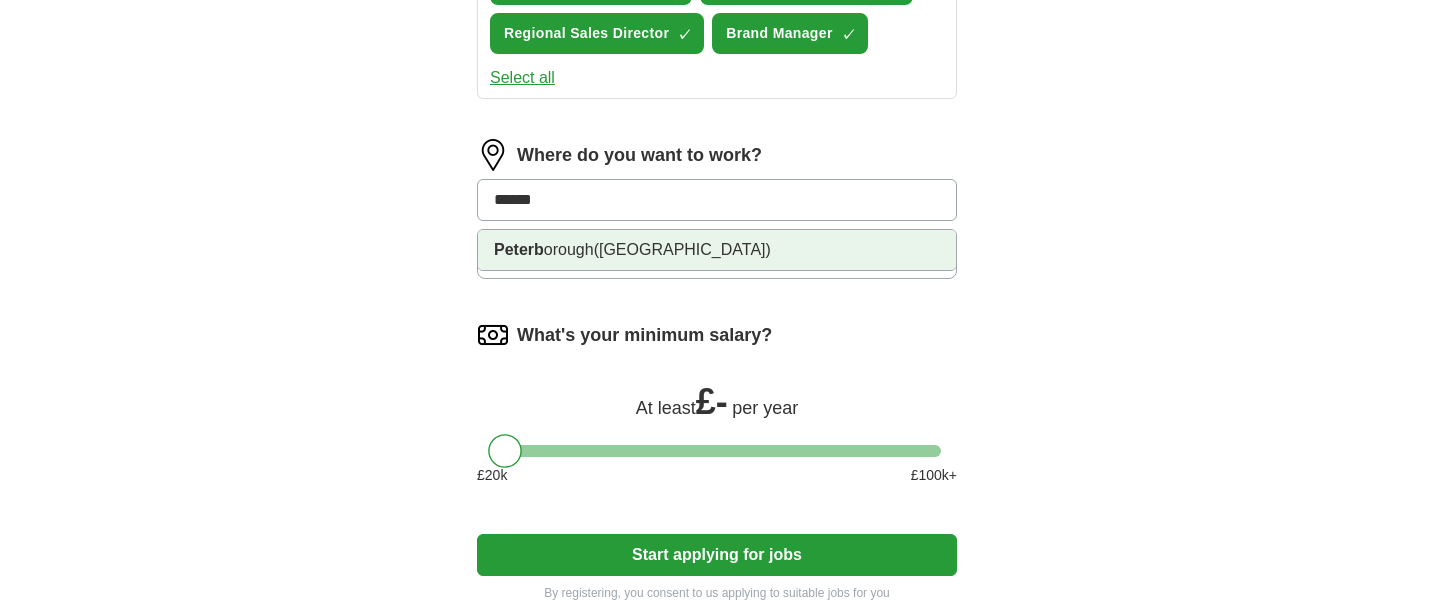 click on "([GEOGRAPHIC_DATA])" at bounding box center [682, 249] 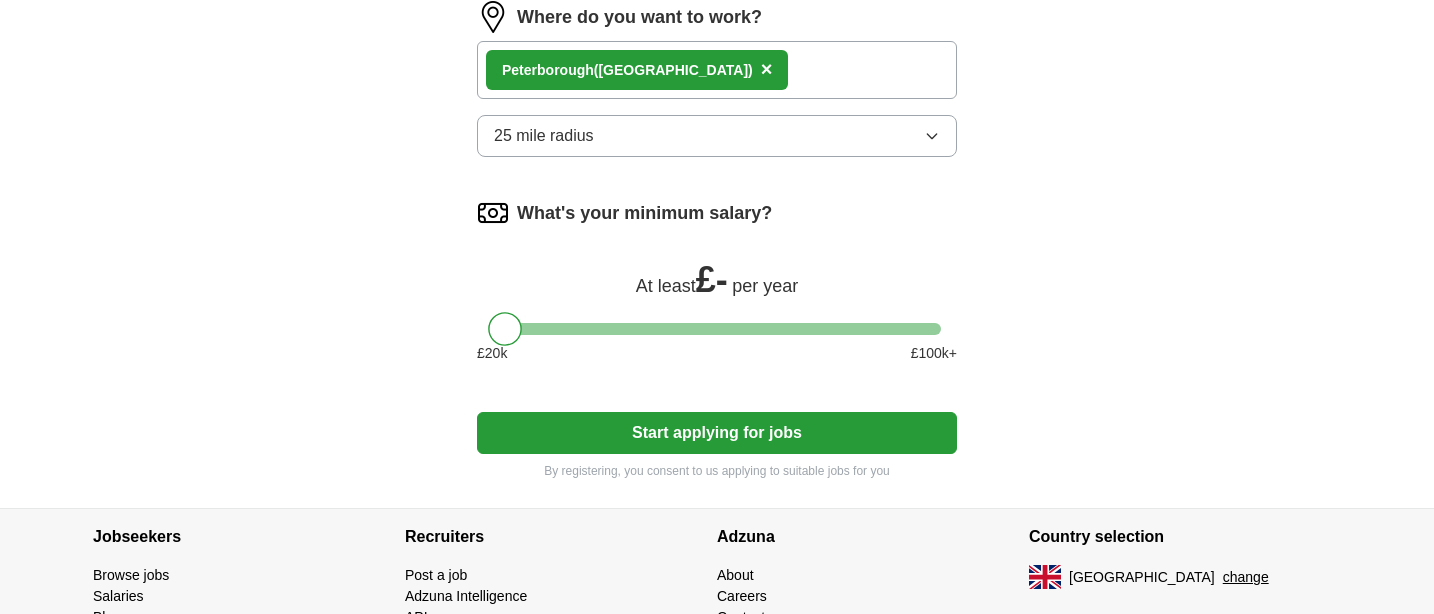 scroll, scrollTop: 1231, scrollLeft: 0, axis: vertical 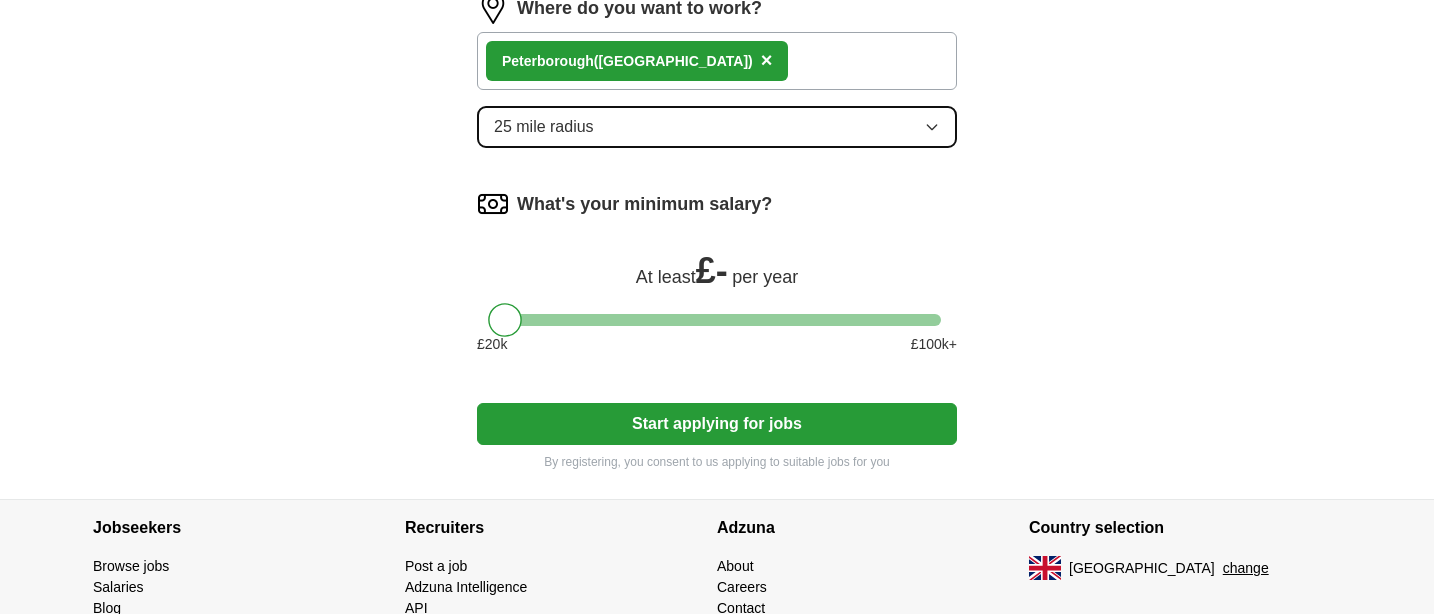 click 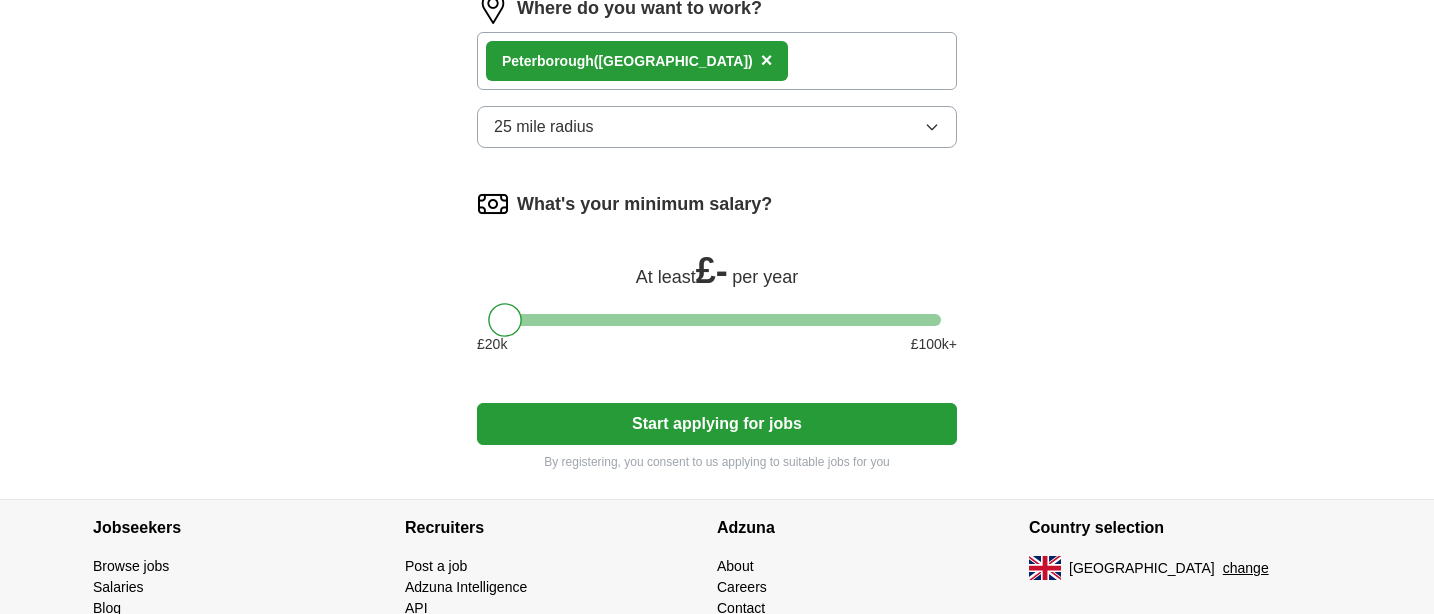 click on "ApplyIQ Let  ApplyIQ  do the hard work of searching and applying for jobs. Just tell us what you're looking for, and we'll do the rest. Select a CV [PERSON_NAME] CV-1-.docx [DATE] 16:06 Upload a different  CV By uploading your  CV  you agree to our   T&Cs   and   Privacy Notice . First Name ********* Last Name ******* What job are you looking for? Enter or select a minimum of 3 job titles (4-8 recommended) Sales Strategy Manager ✓ × Trade Marketing Manager + E-Commerce Director + Business Development Director ✓ × Sales Operations Manager ✓ × Market Development Manager ✓ × Senior Sales Manager ✓ × Senior Brand Strategist ✓ × Regional Sales Director ✓ × Brand Manager ✓ × Select all Where do you want to work? Peterb orough  ([GEOGRAPHIC_DATA]) × 25 mile radius What's your minimum salary? At least  £ -   per year £ 20 k £ 100 k+ Start applying for jobs By registering, you consent to us applying to suitable jobs for you" at bounding box center (717, -336) 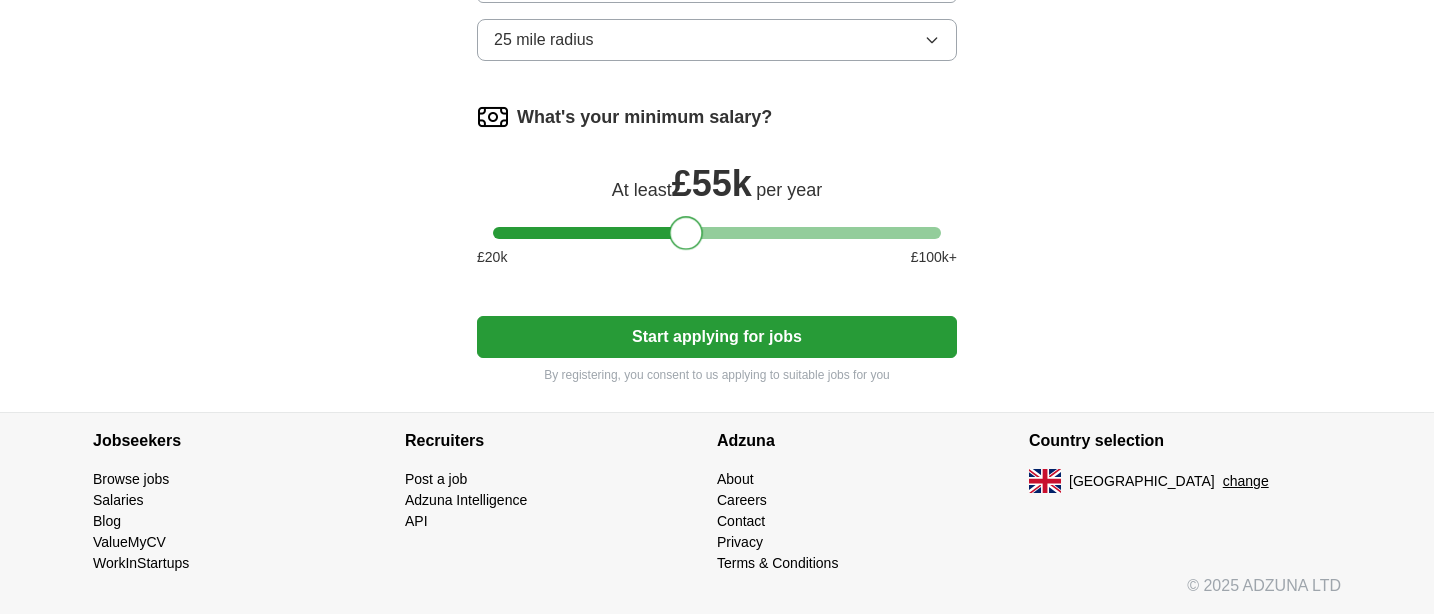 click at bounding box center [717, 233] 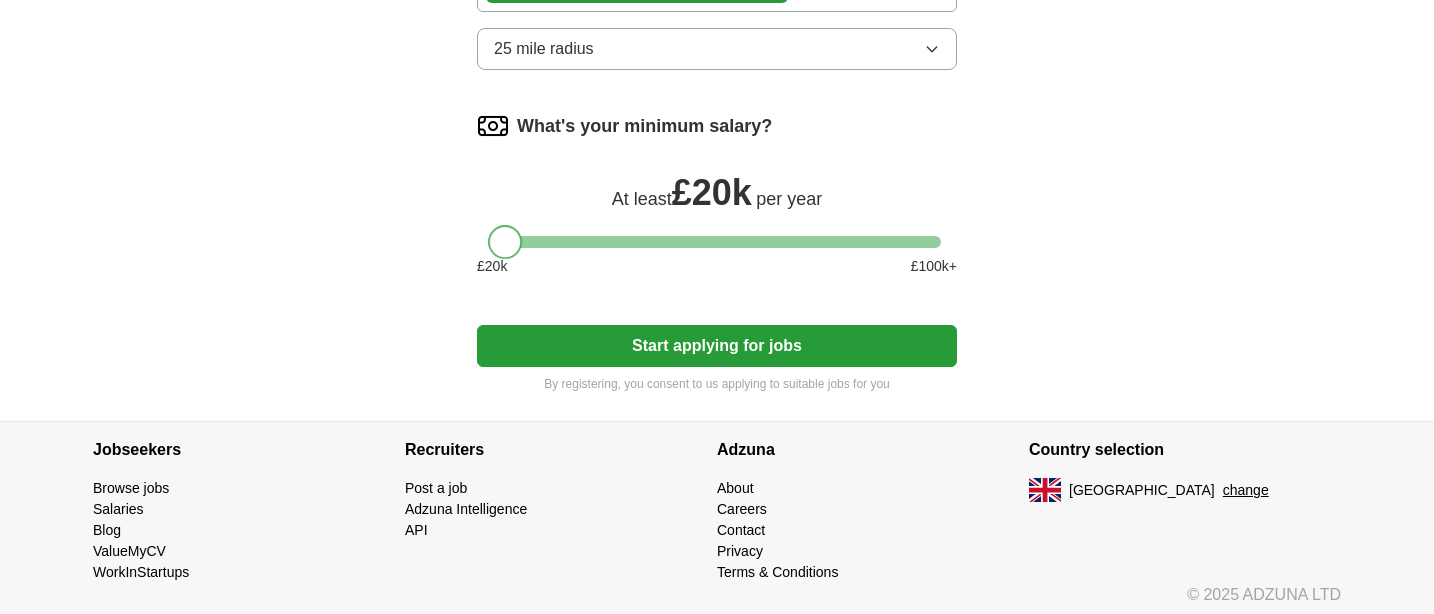 click on "What's your minimum salary? At least  £ 20k   per year £ 20 k £ 100 k+" at bounding box center [717, 201] 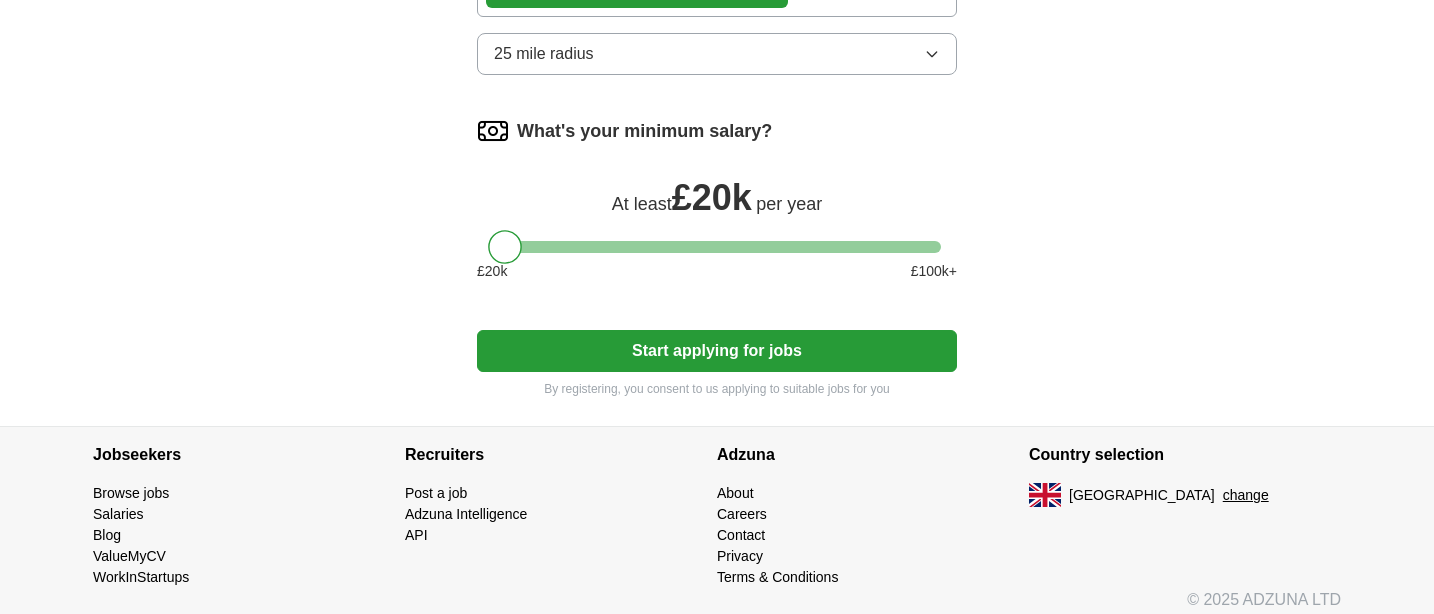 click on "What's your minimum salary? At least  £ 20k   per year £ 20 k £ 100 k+" at bounding box center (717, 206) 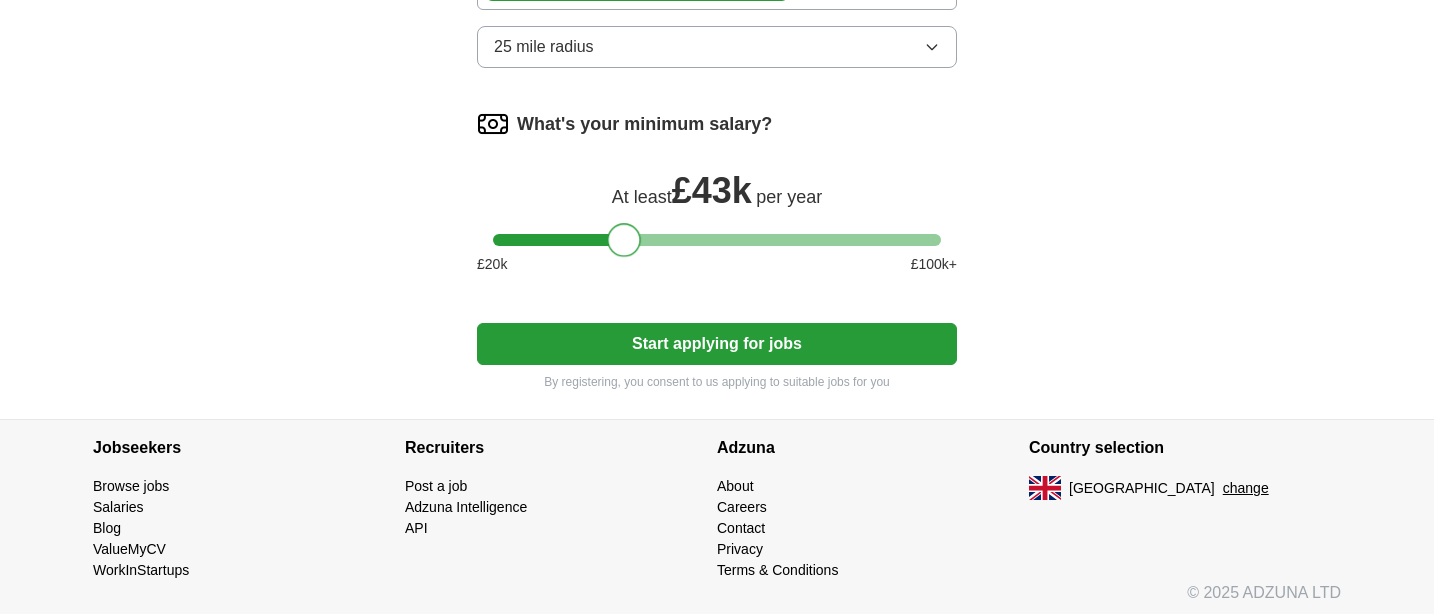 click at bounding box center (717, 240) 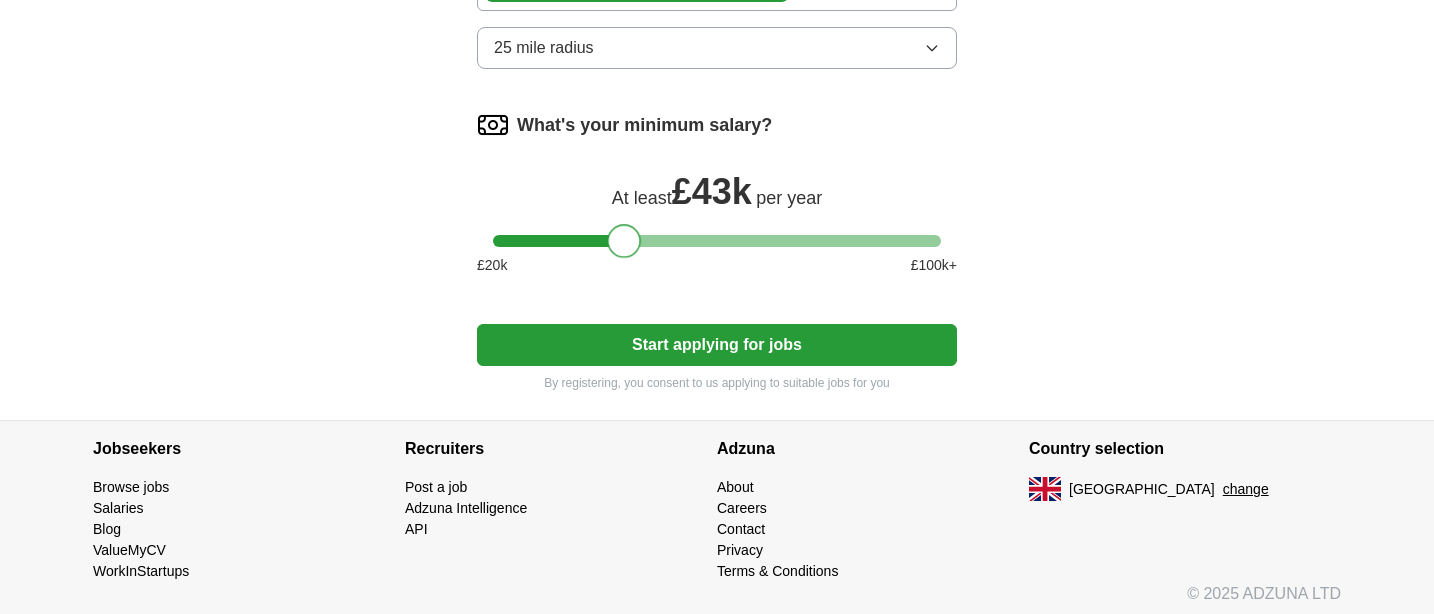 scroll, scrollTop: 1318, scrollLeft: 0, axis: vertical 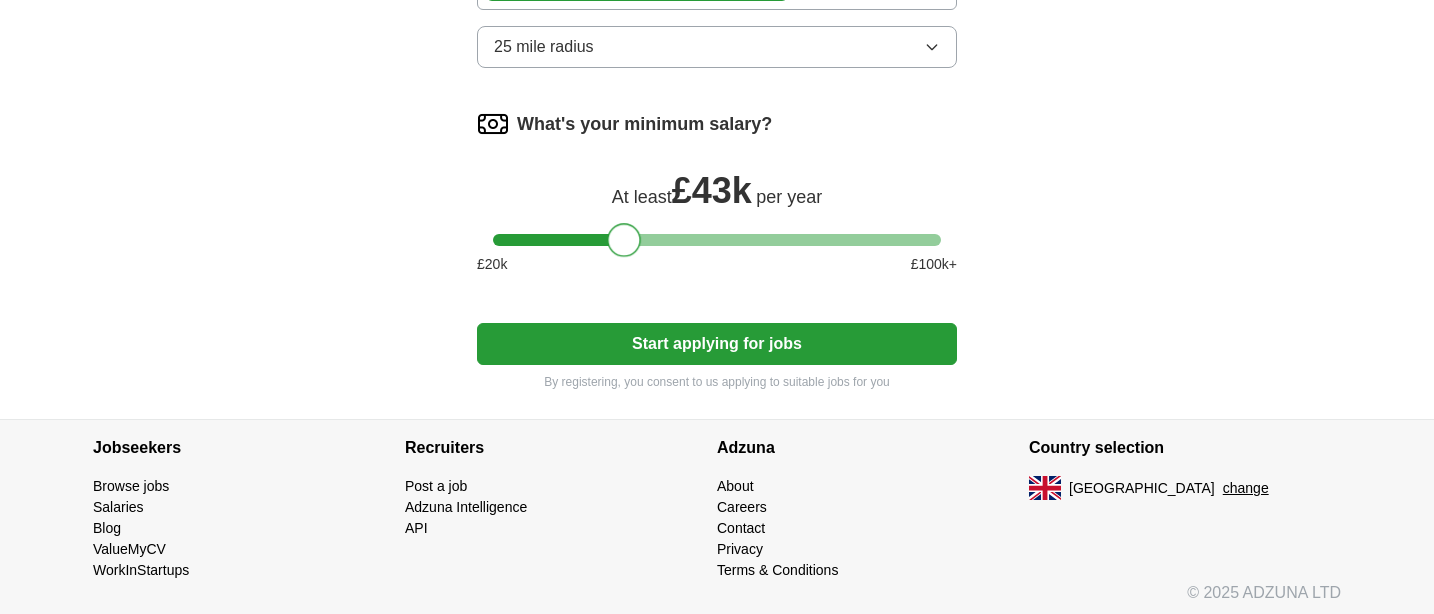 click at bounding box center [717, 240] 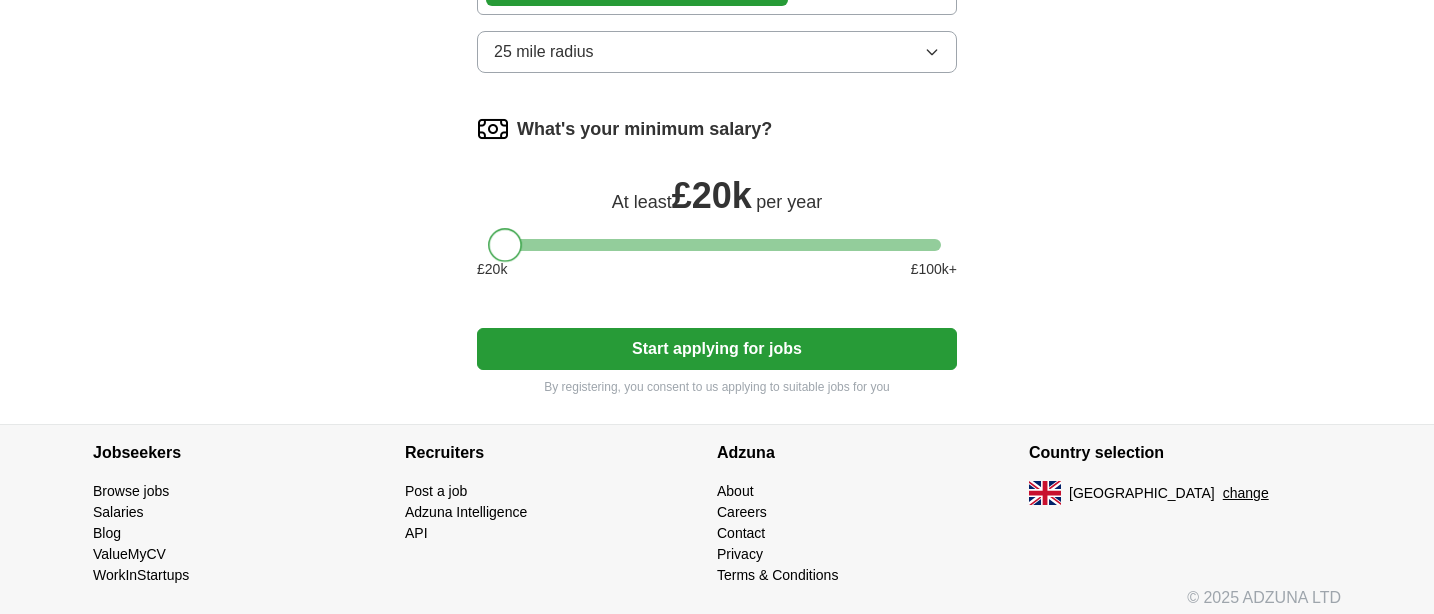 click at bounding box center (717, 245) 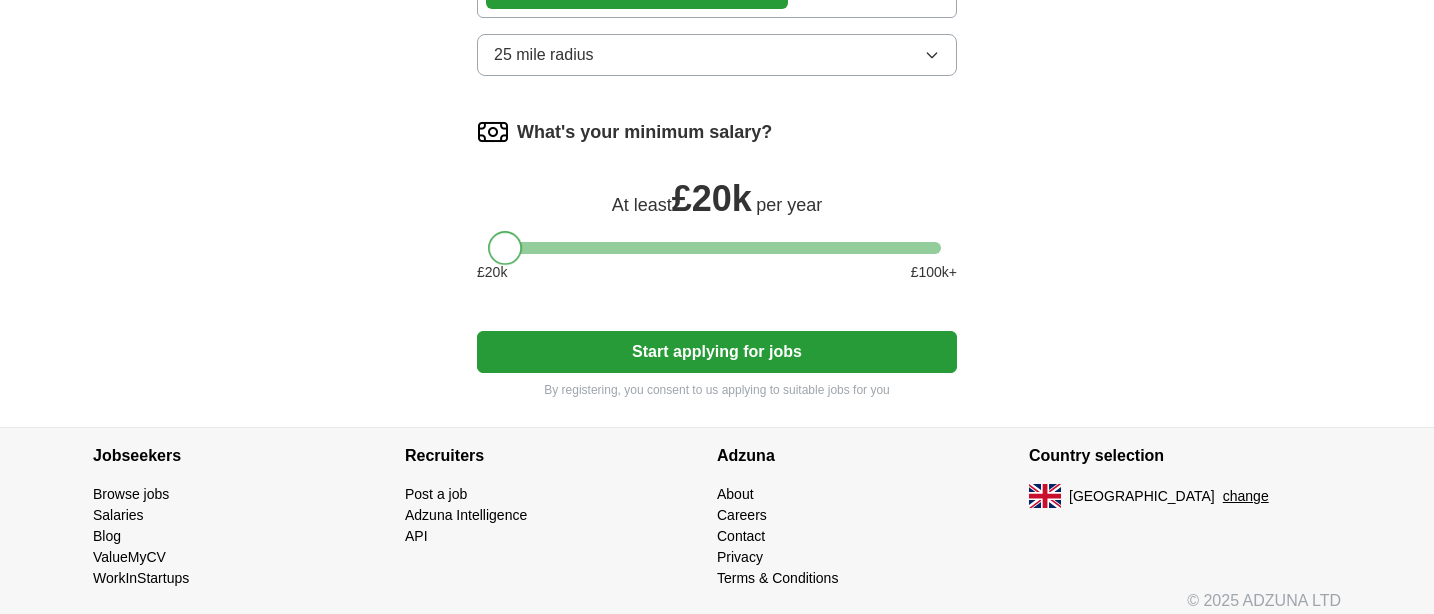 scroll, scrollTop: 1301, scrollLeft: 0, axis: vertical 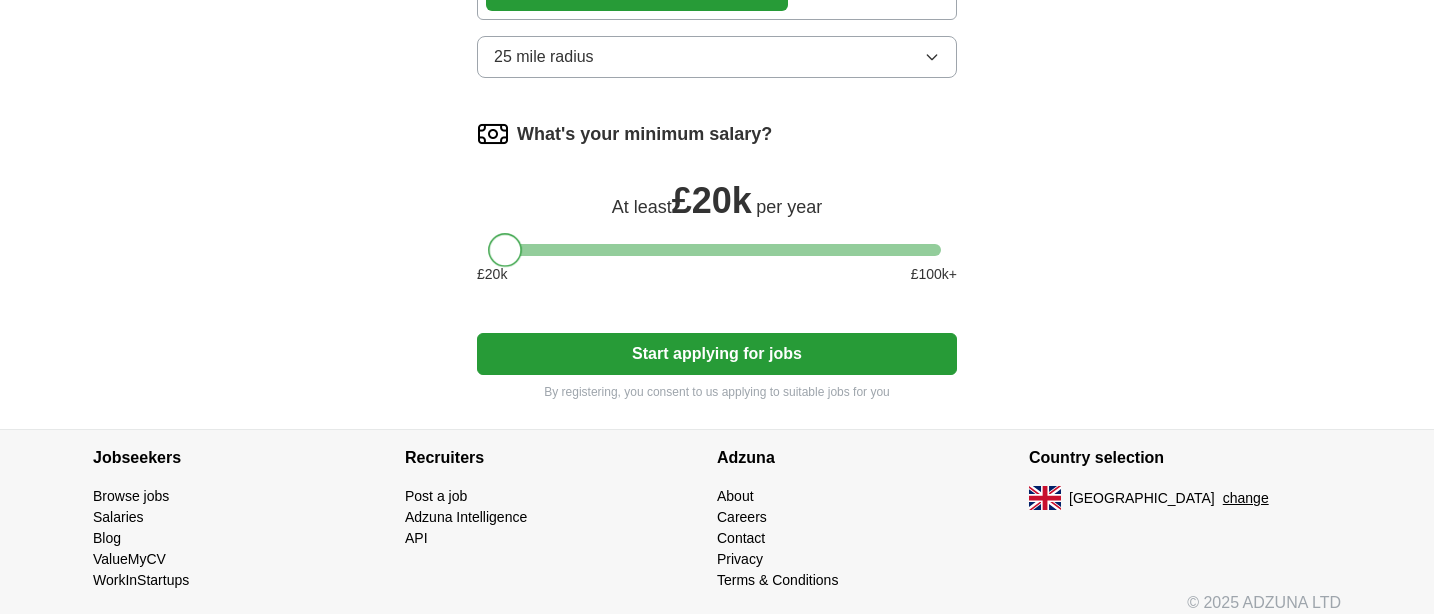 drag, startPoint x: 500, startPoint y: 239, endPoint x: 469, endPoint y: 244, distance: 31.400637 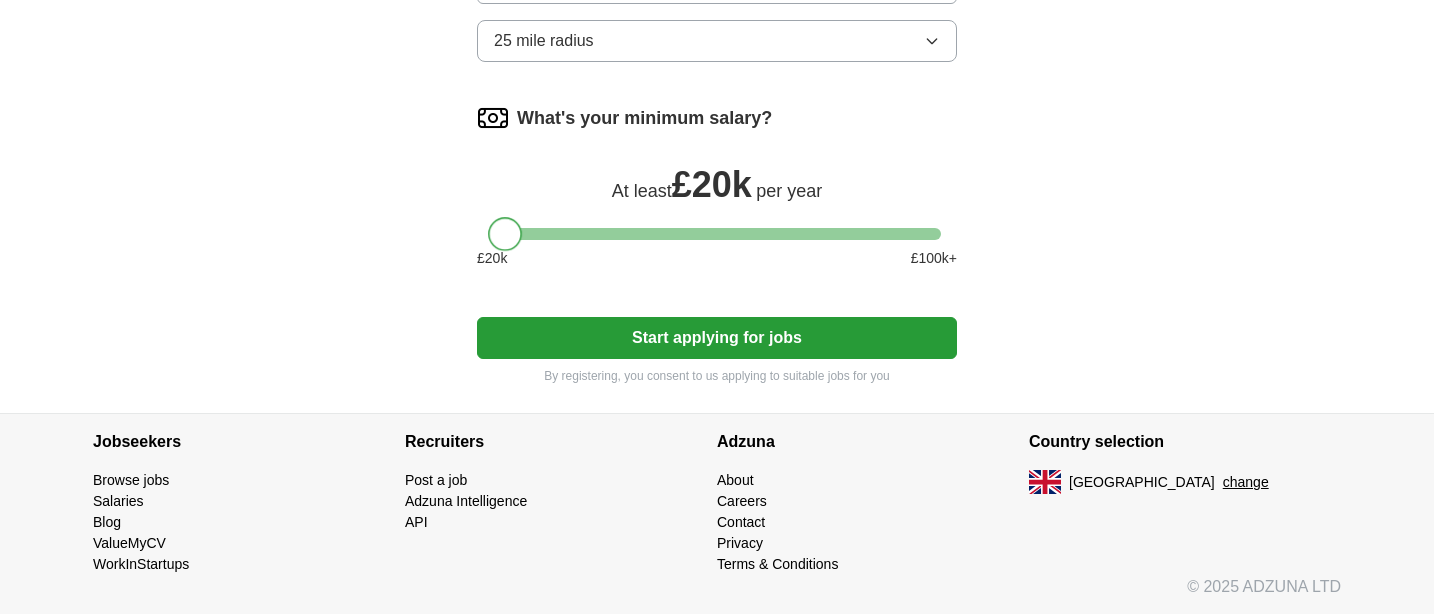 scroll, scrollTop: 1318, scrollLeft: 0, axis: vertical 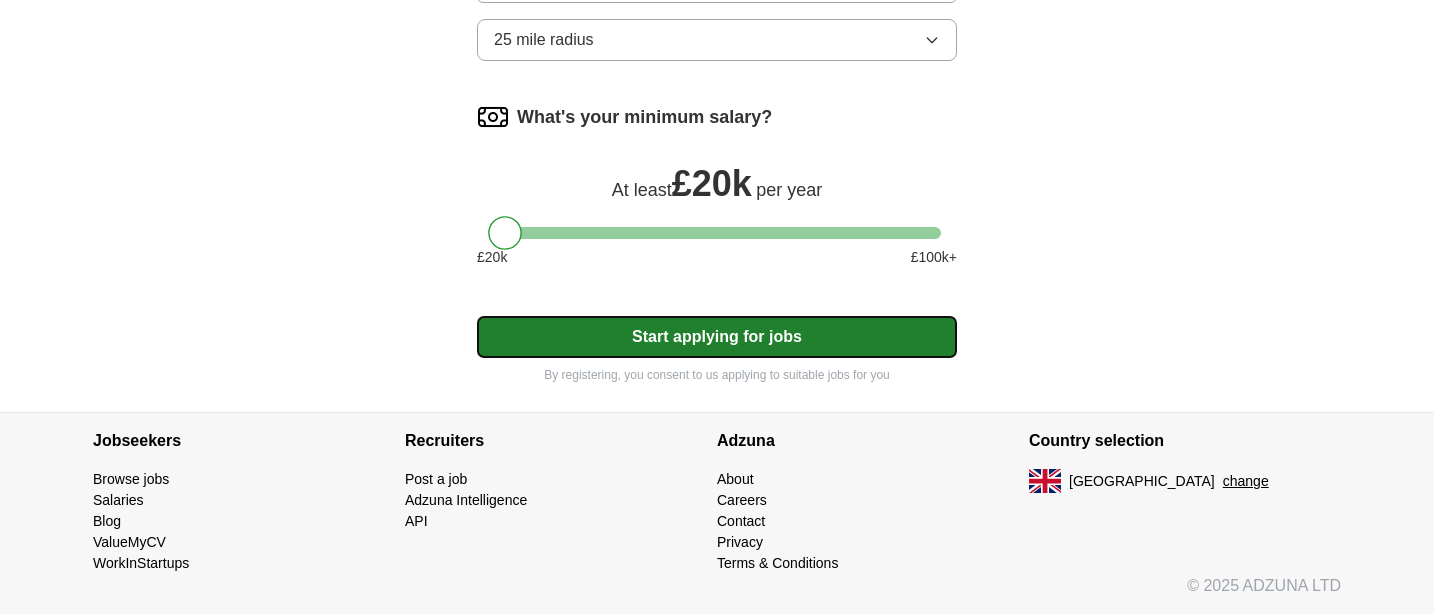 click on "Start applying for jobs" at bounding box center (717, 337) 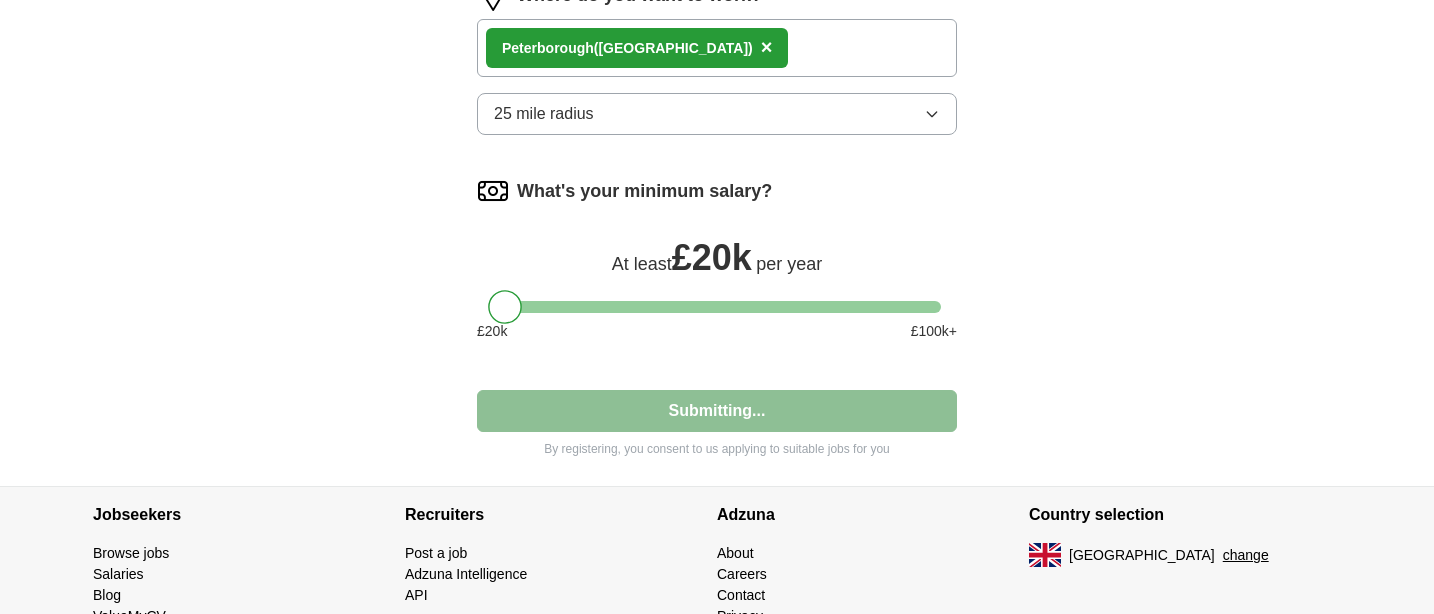 select on "**" 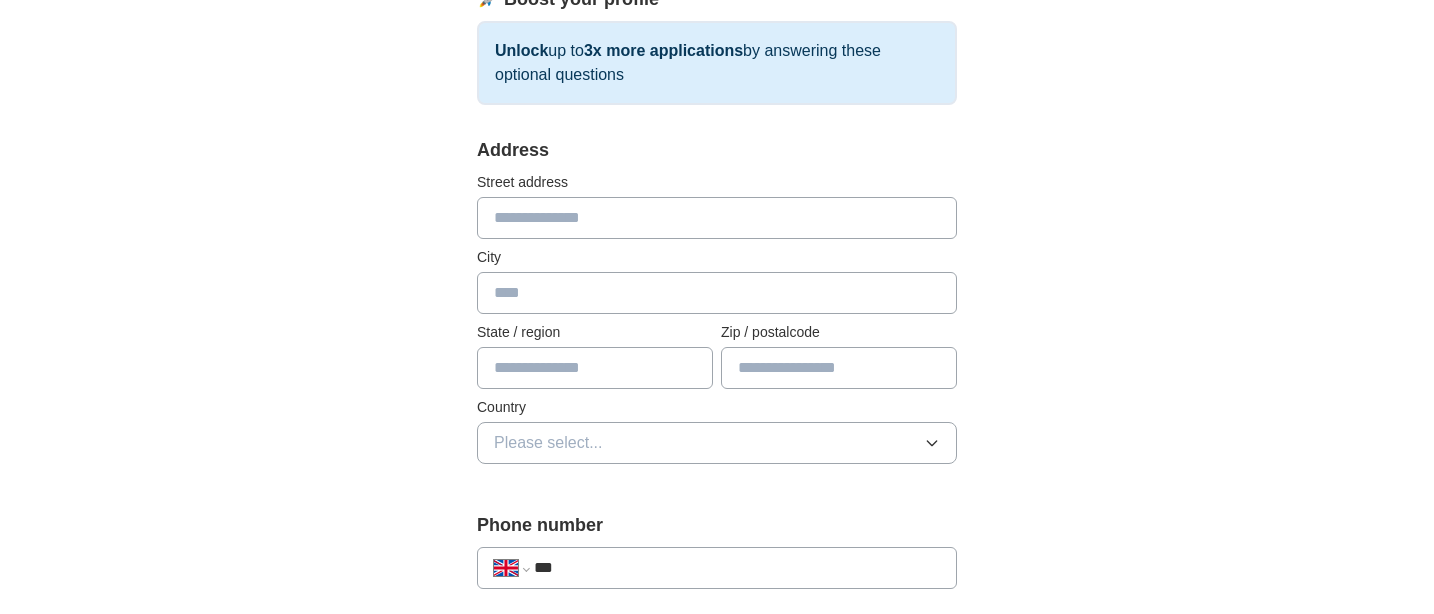 scroll, scrollTop: 316, scrollLeft: 0, axis: vertical 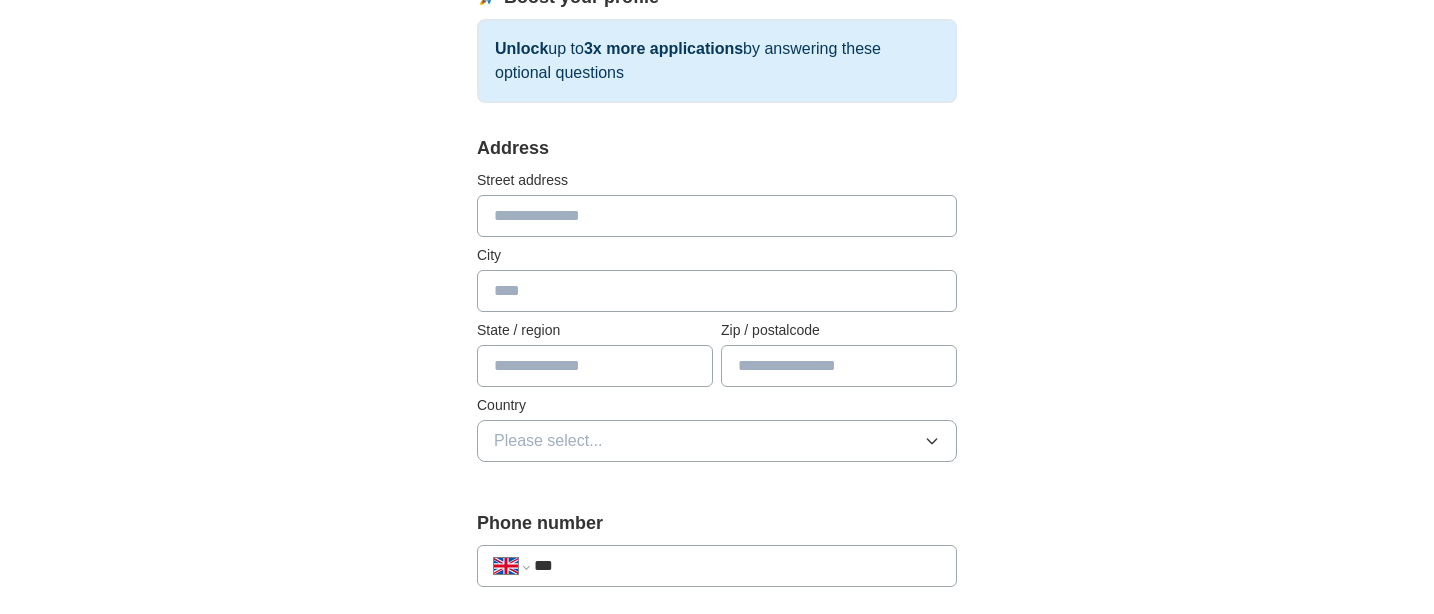 click at bounding box center [717, 216] 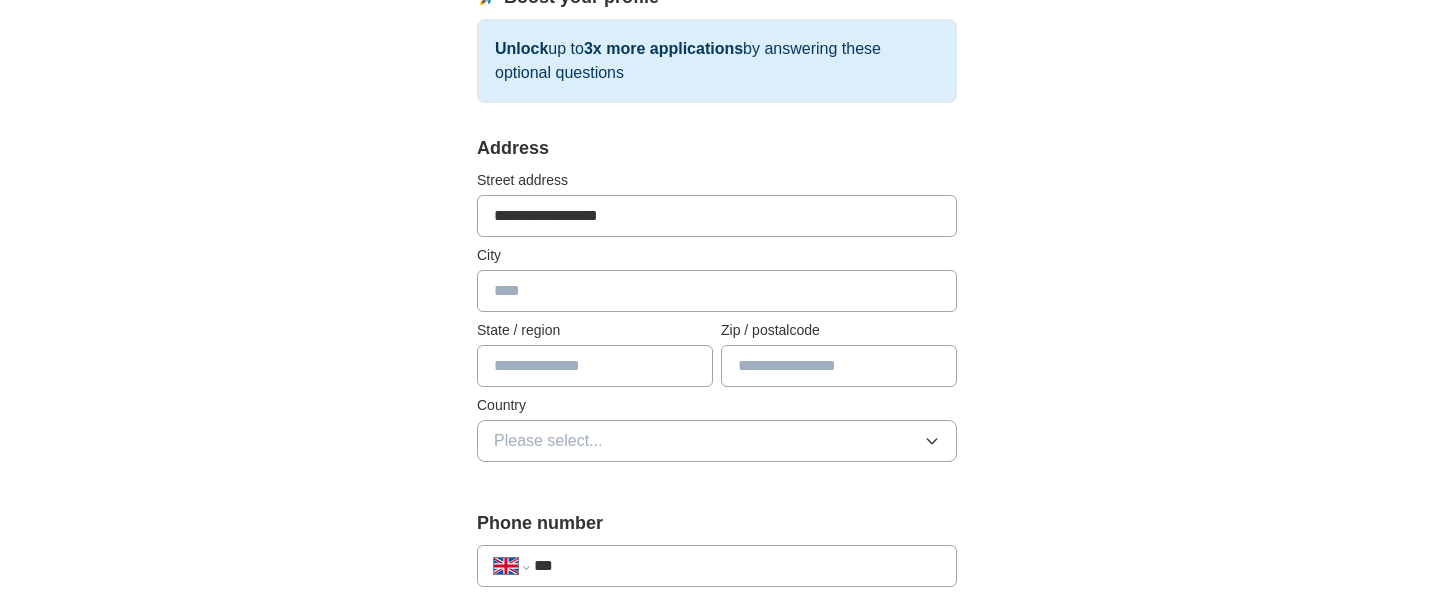 type on "**********" 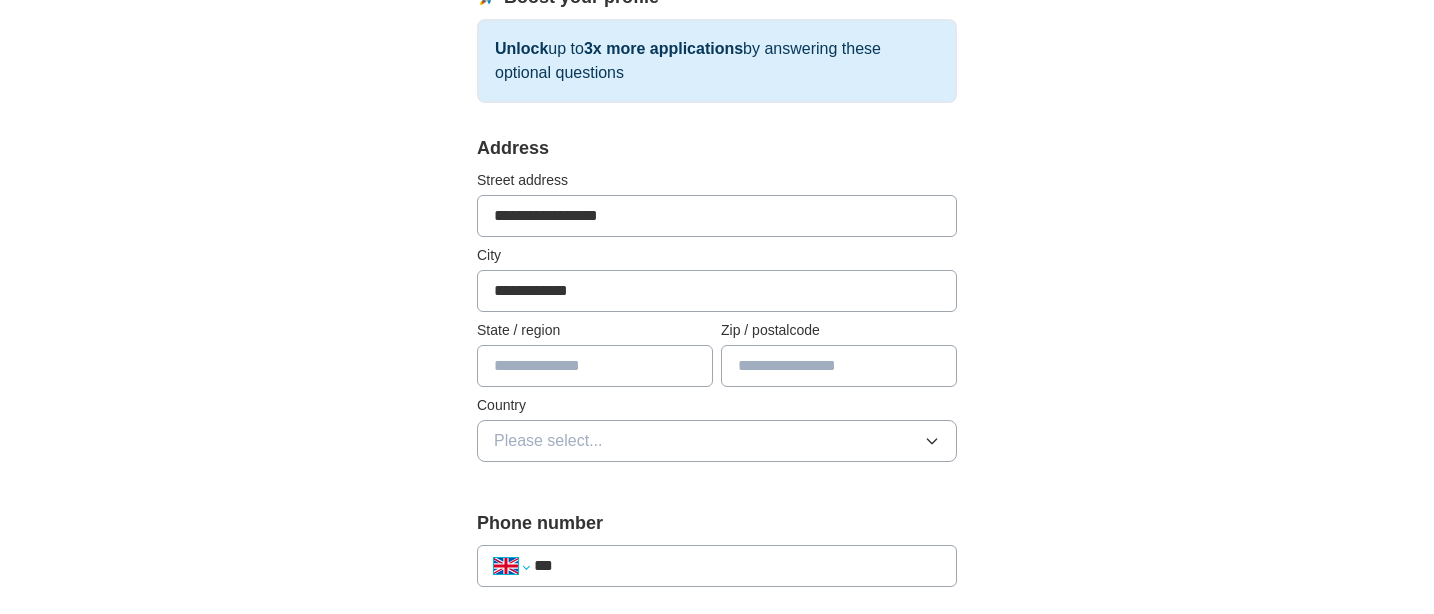 select on "**" 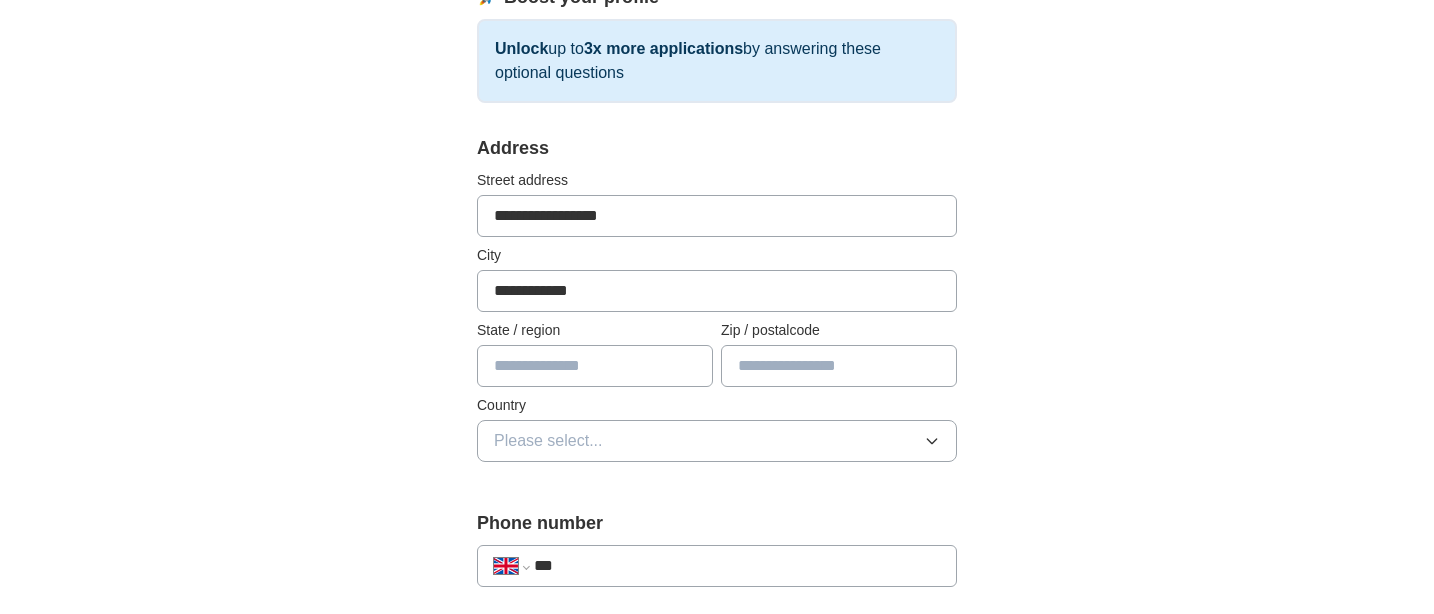 type on "****" 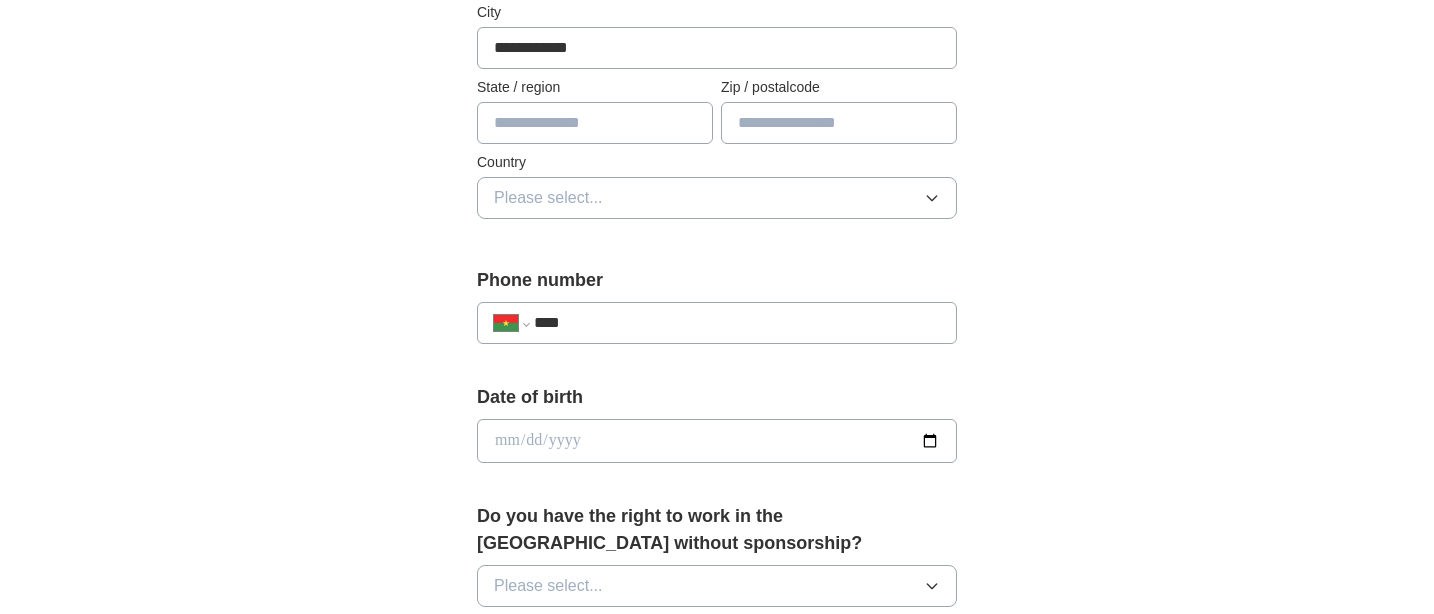 scroll, scrollTop: 560, scrollLeft: 0, axis: vertical 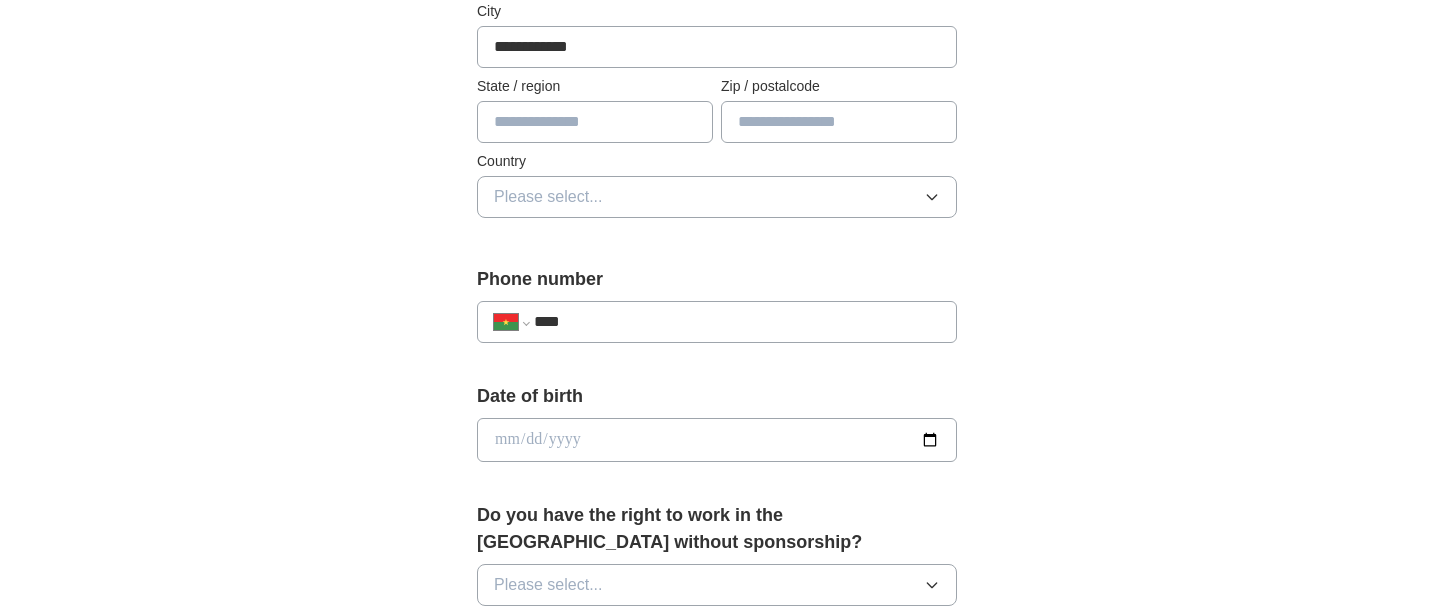 drag, startPoint x: 609, startPoint y: 321, endPoint x: 521, endPoint y: 309, distance: 88.814415 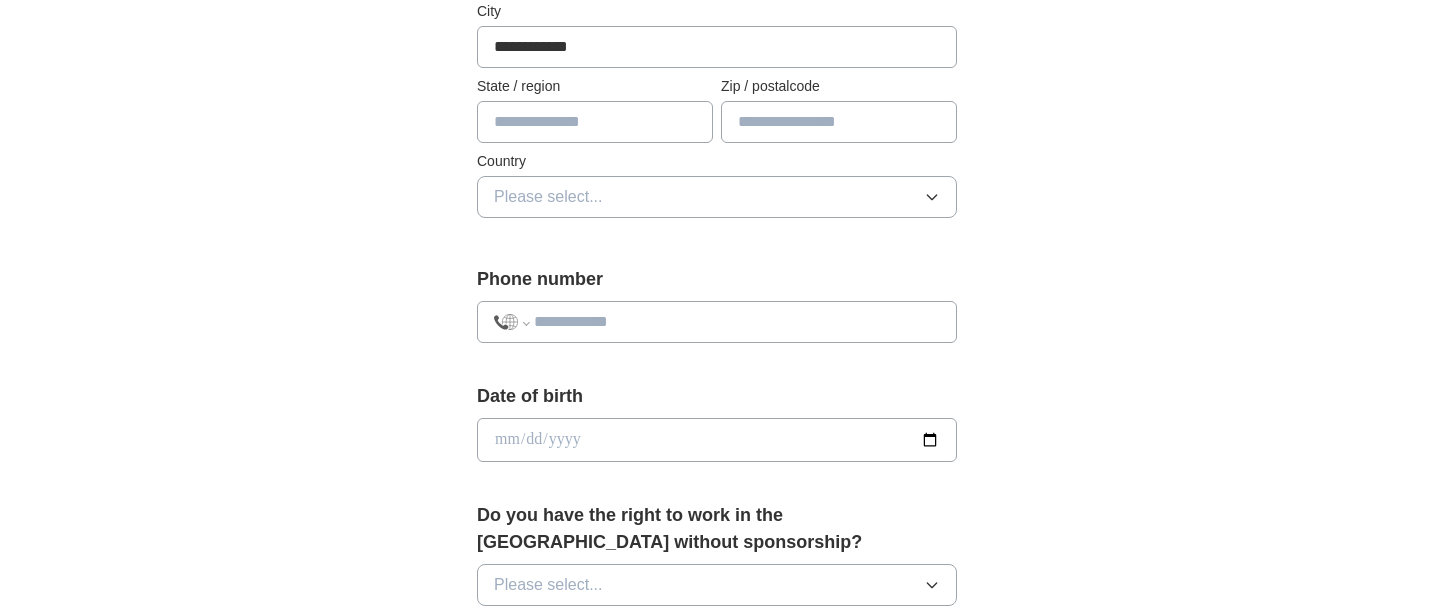 click at bounding box center [737, 322] 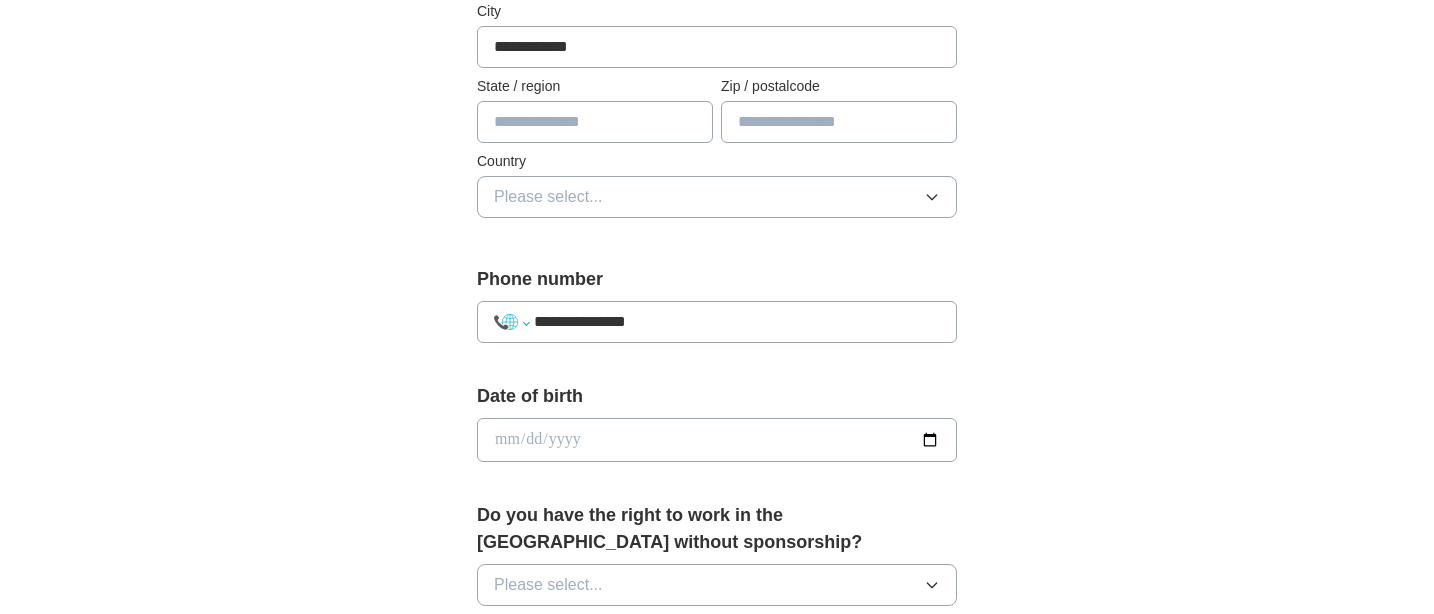 select on "**" 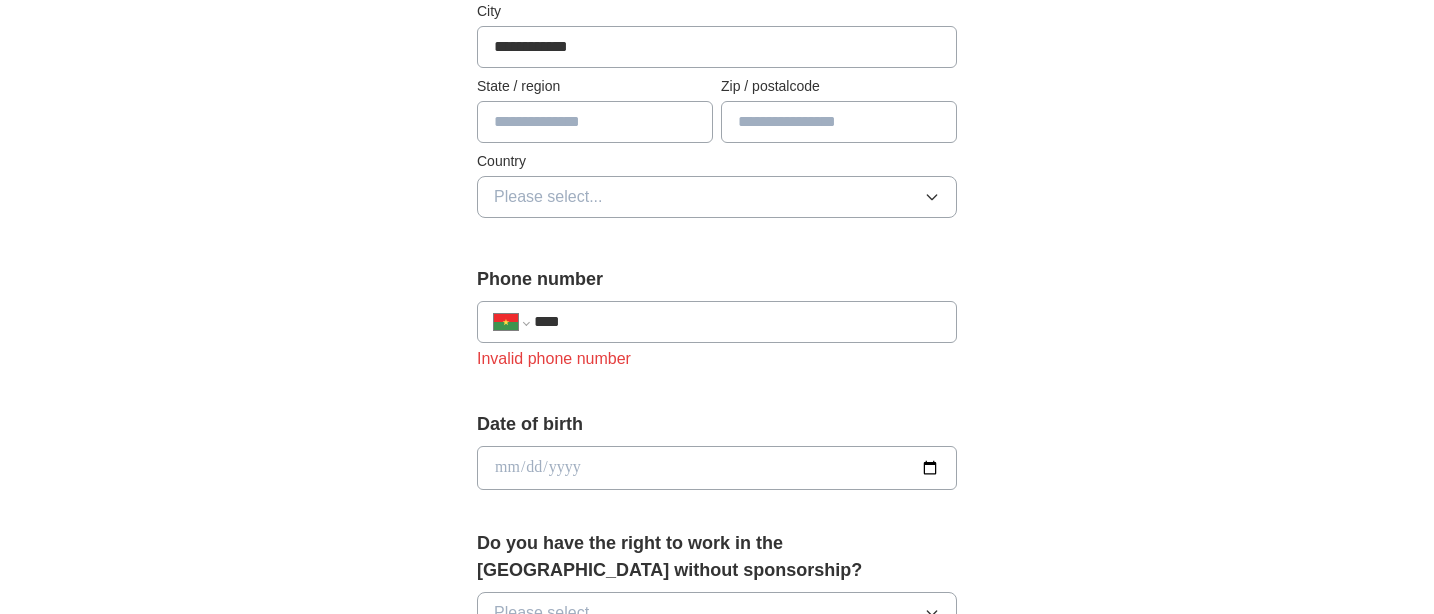 type on "**********" 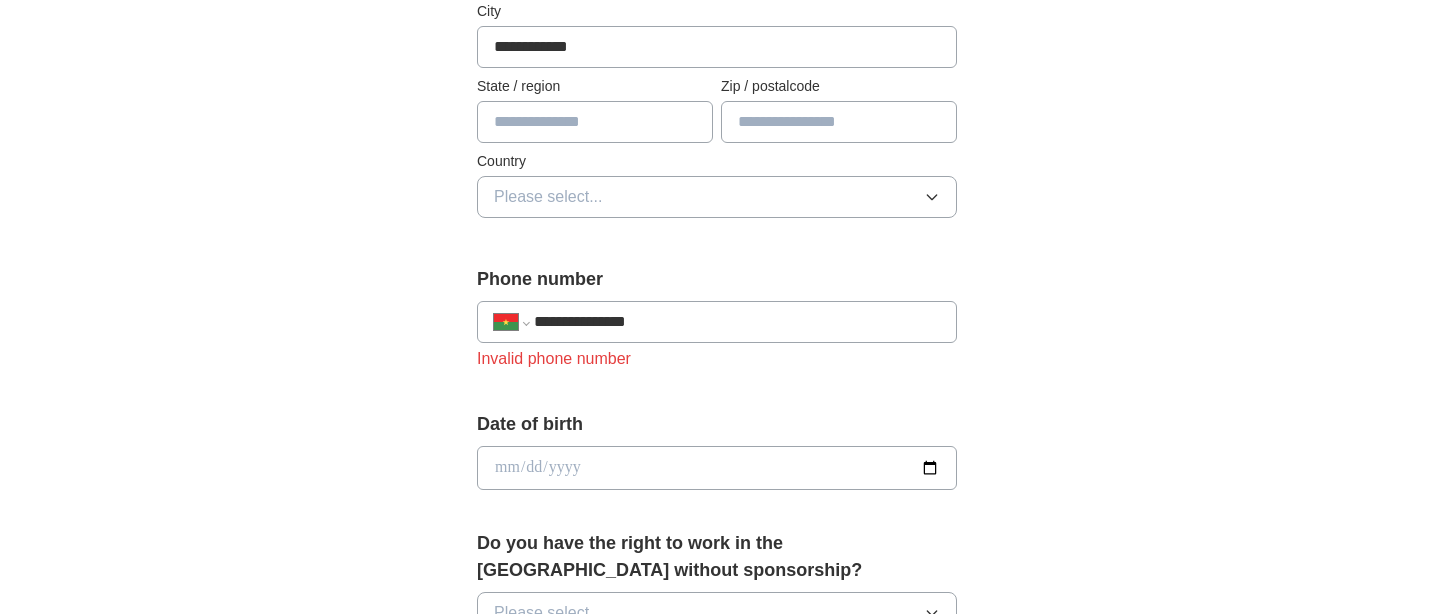select on "**" 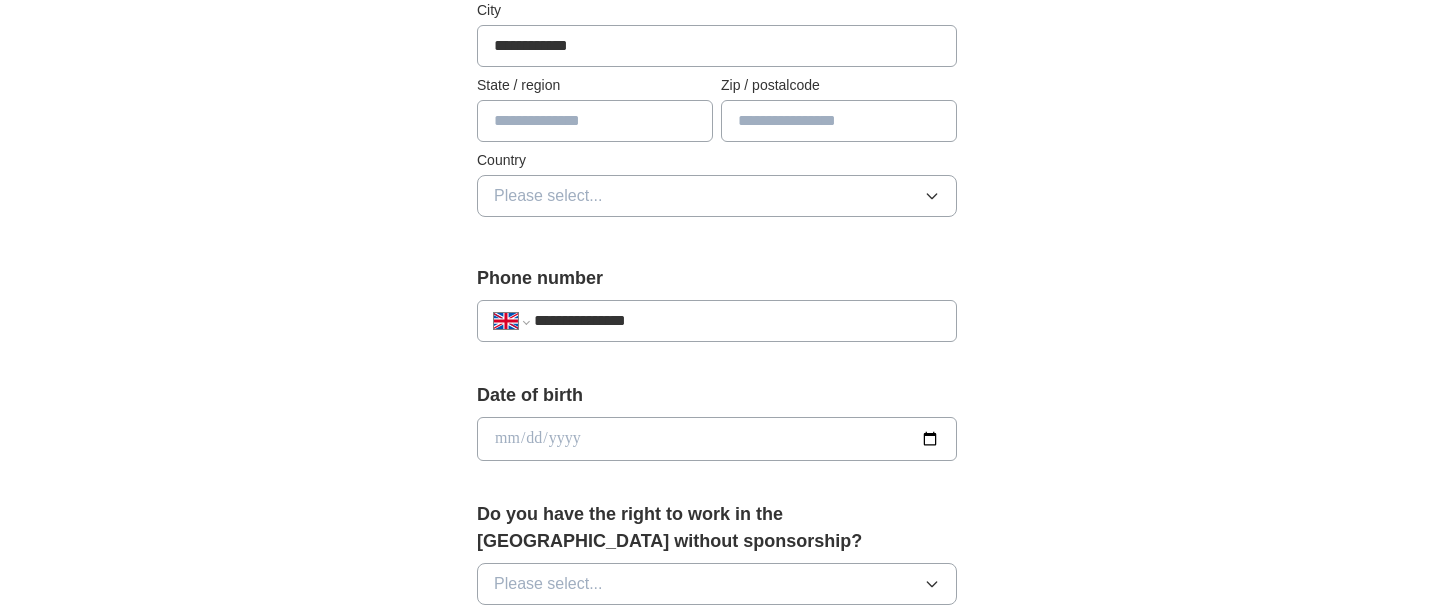 drag, startPoint x: 567, startPoint y: 316, endPoint x: 677, endPoint y: 316, distance: 110 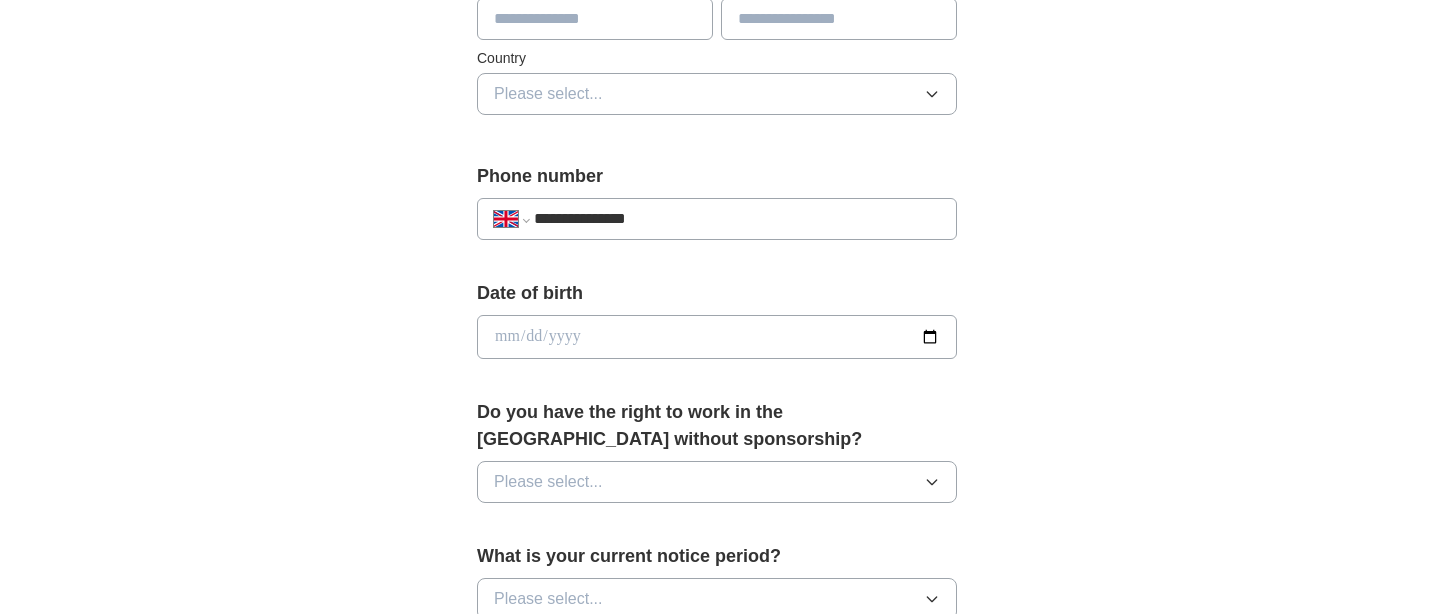 scroll, scrollTop: 675, scrollLeft: 0, axis: vertical 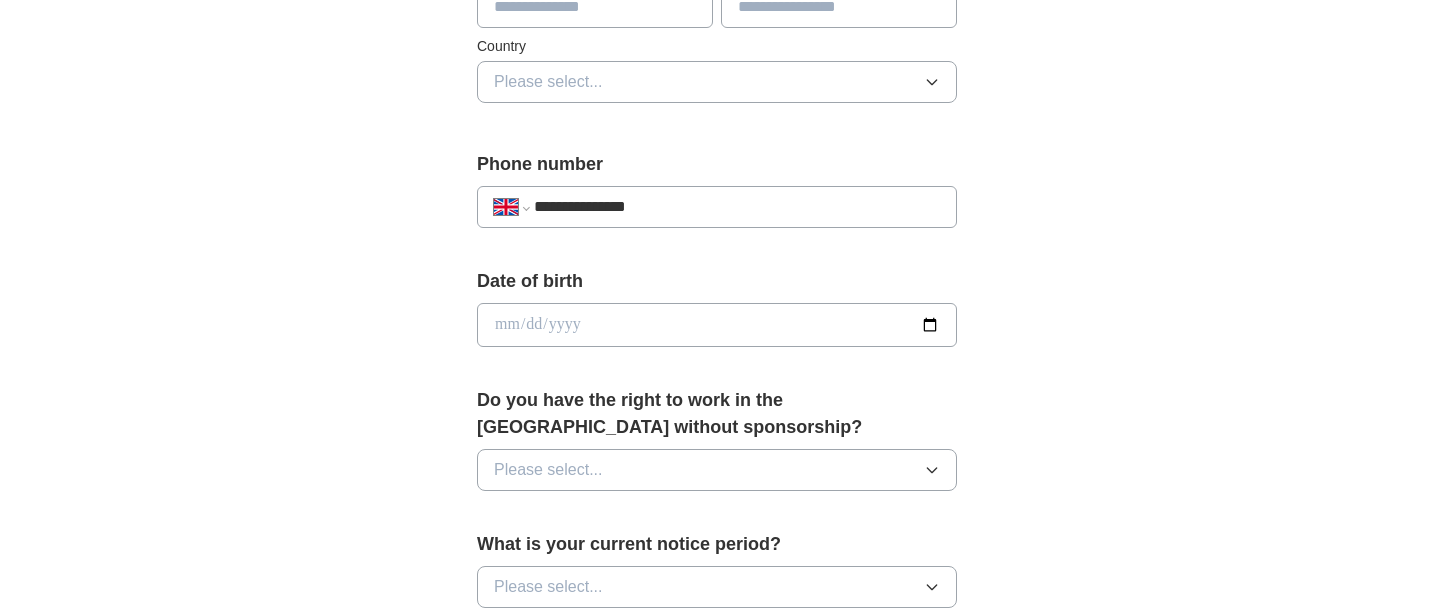 type on "**********" 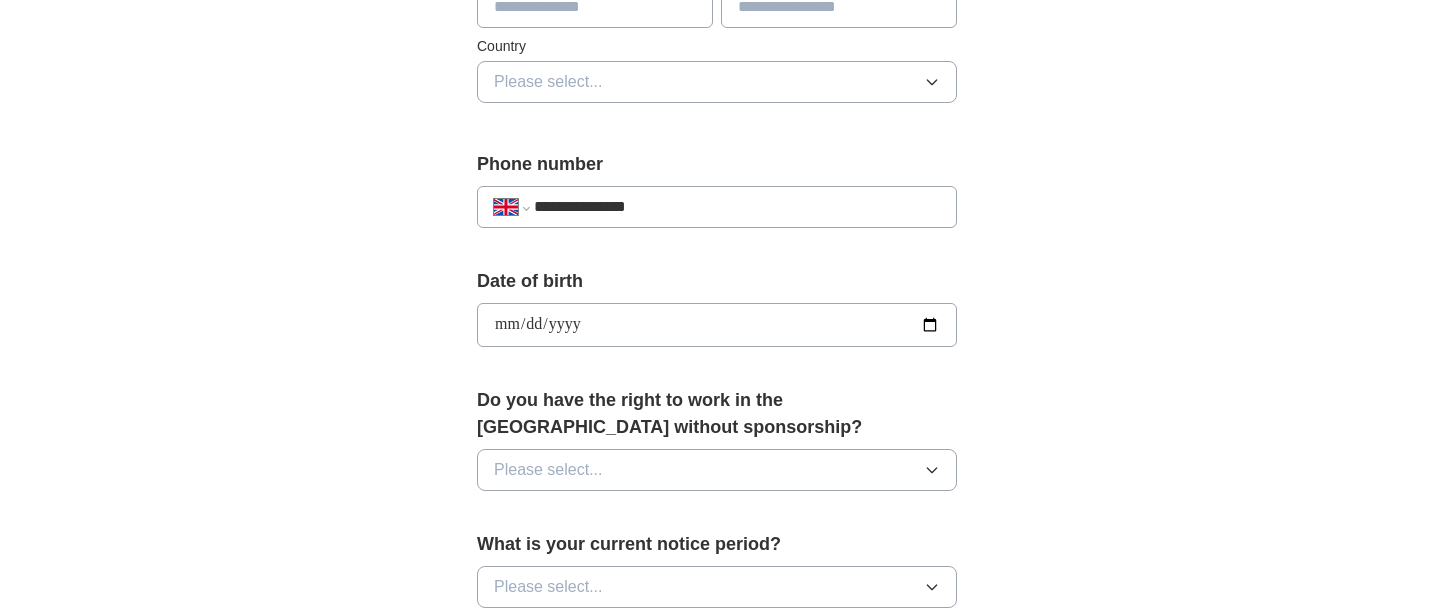 click on "**********" at bounding box center [717, 325] 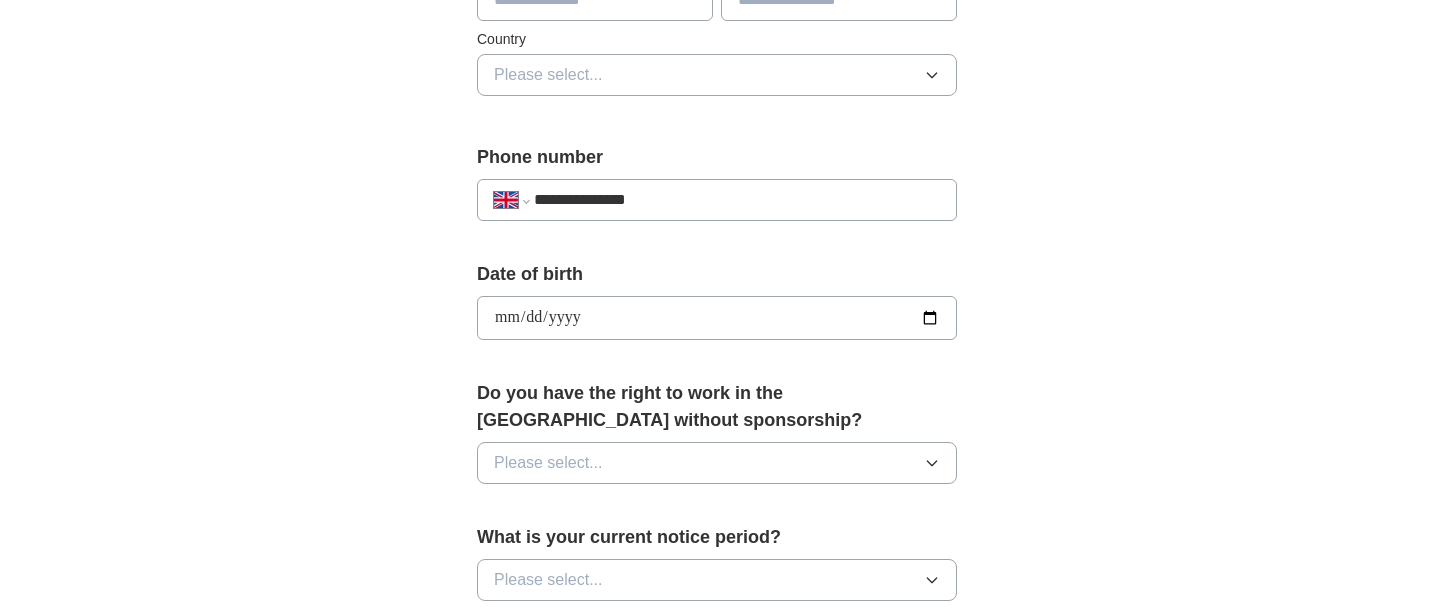 click on "**********" at bounding box center [717, 318] 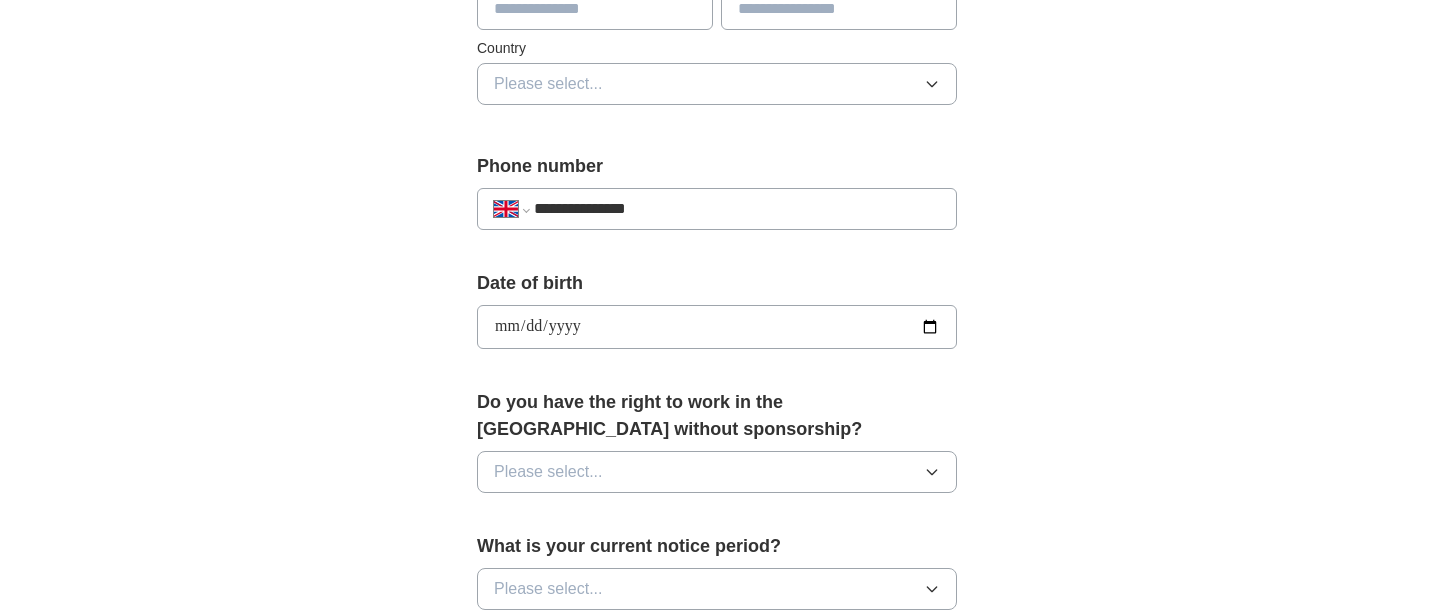 click on "**********" at bounding box center [717, 327] 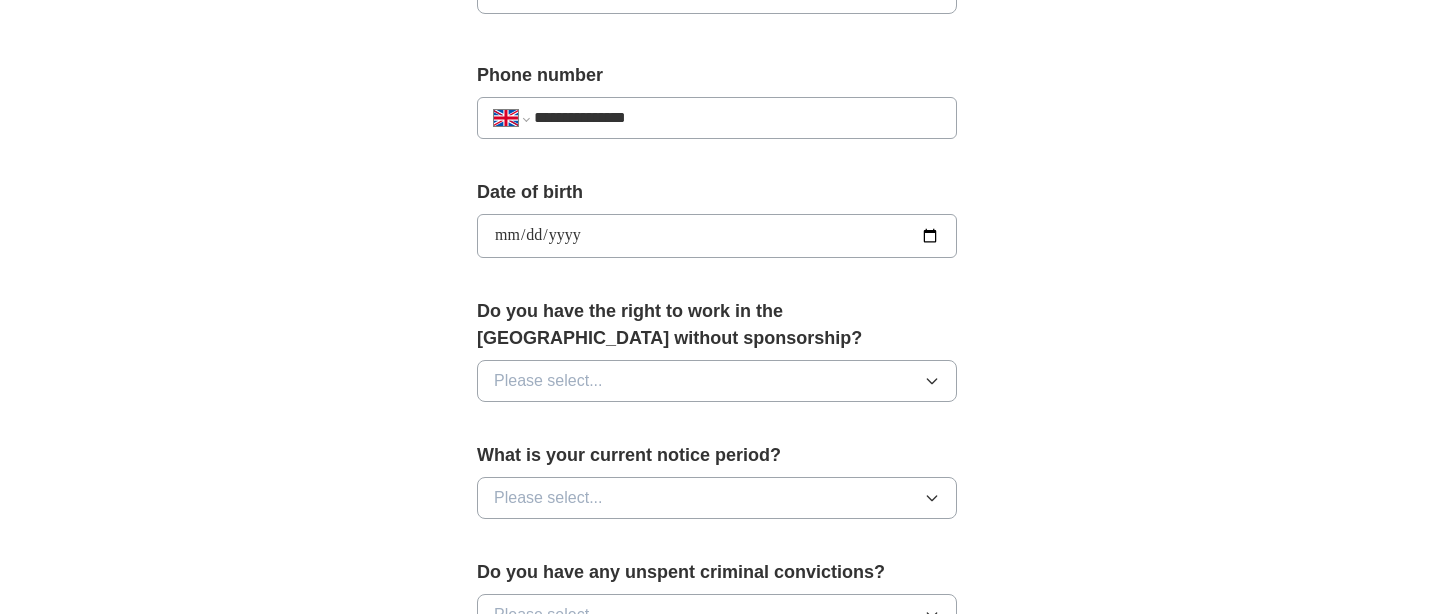 scroll, scrollTop: 767, scrollLeft: 0, axis: vertical 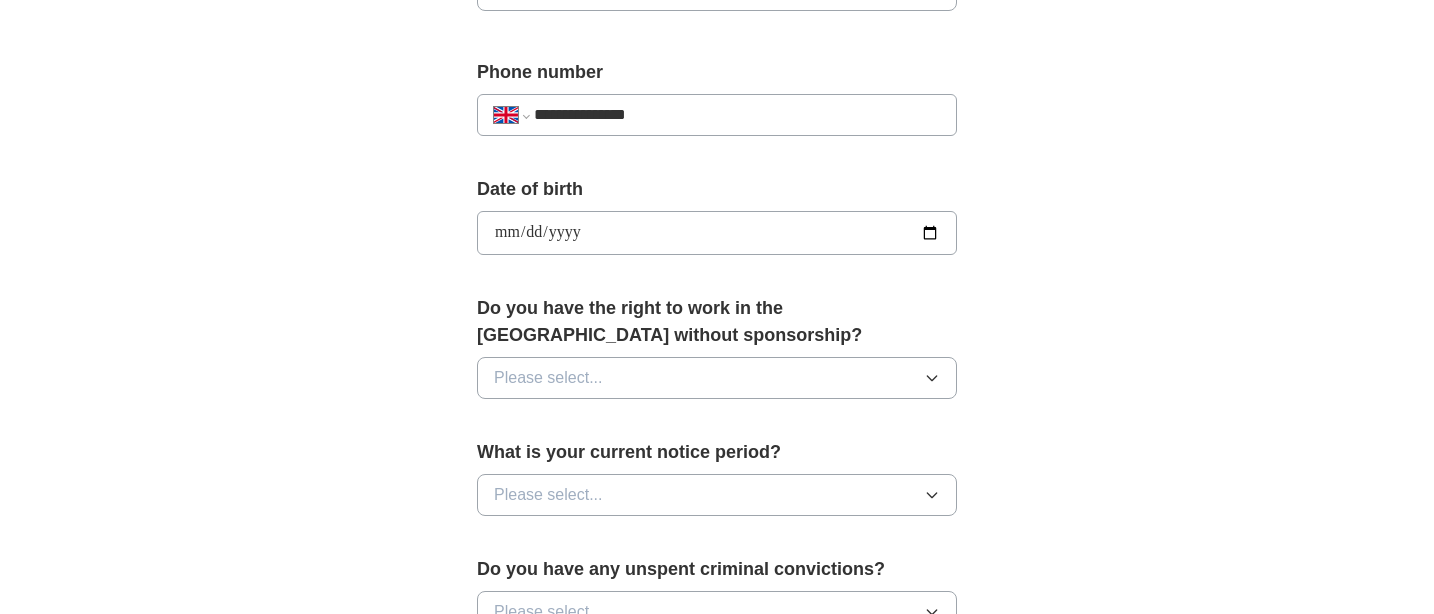 click on "**********" at bounding box center (717, 233) 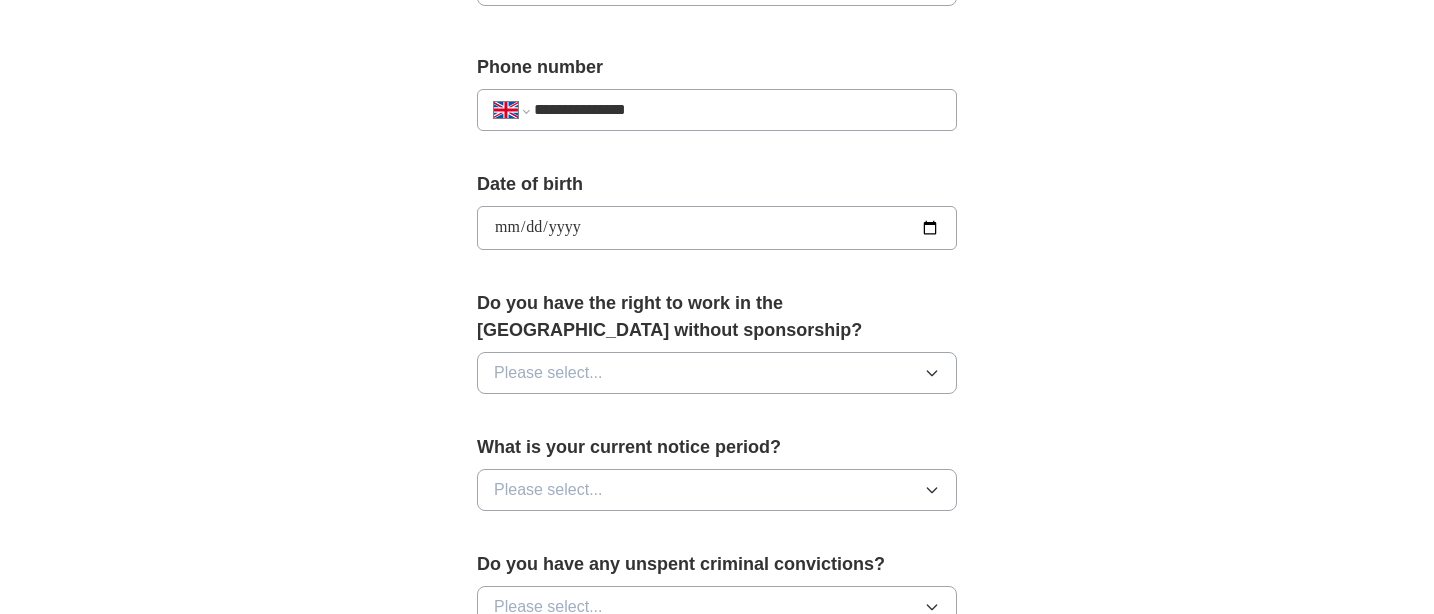 click on "**********" at bounding box center (717, 228) 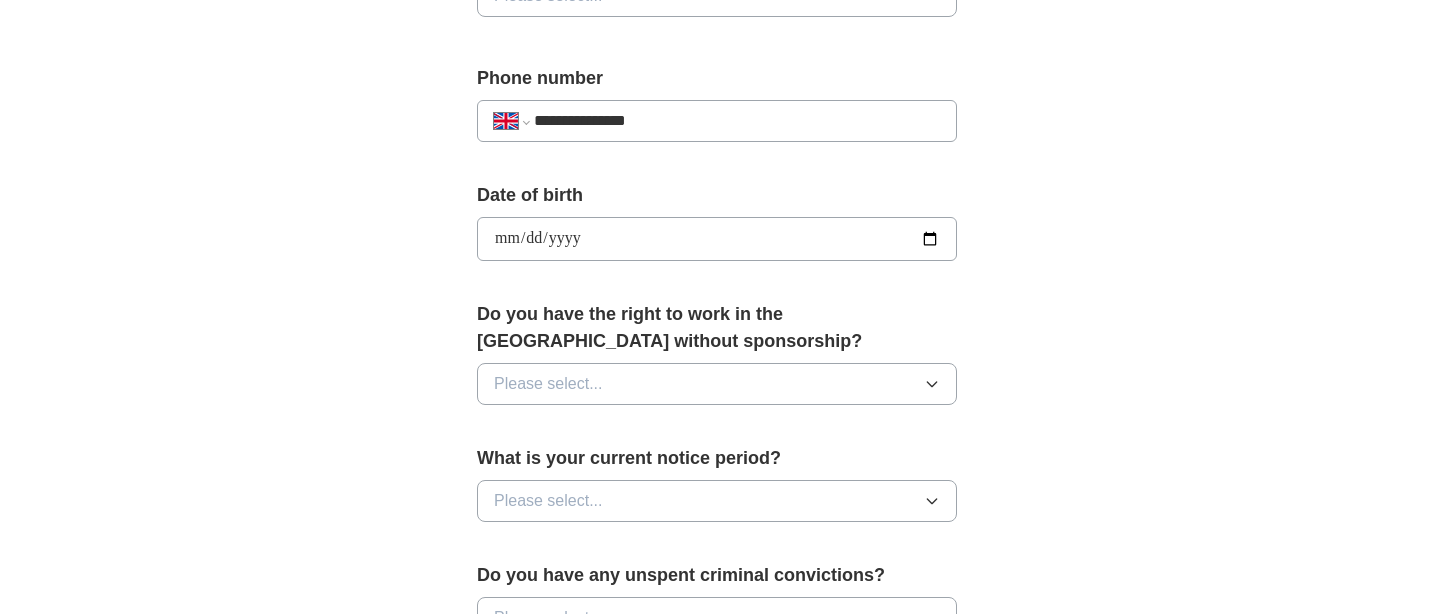 click on "**********" at bounding box center (717, 239) 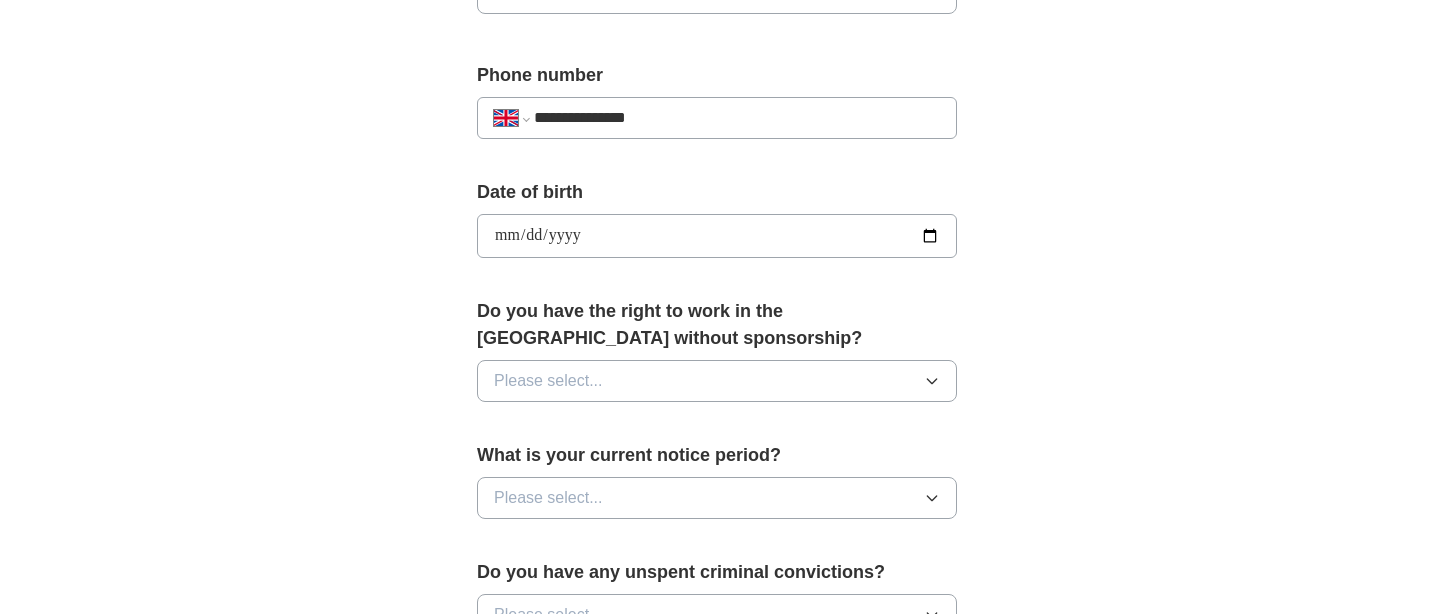 click on "**********" at bounding box center [717, 236] 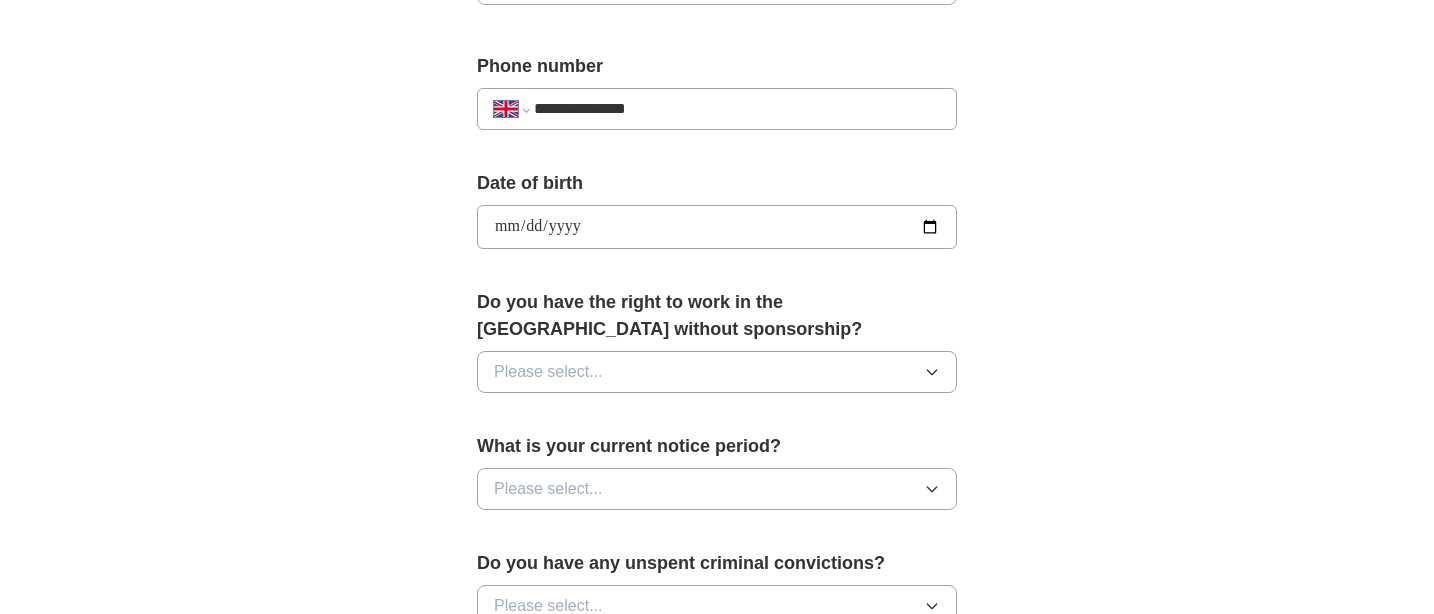 scroll, scrollTop: 774, scrollLeft: 0, axis: vertical 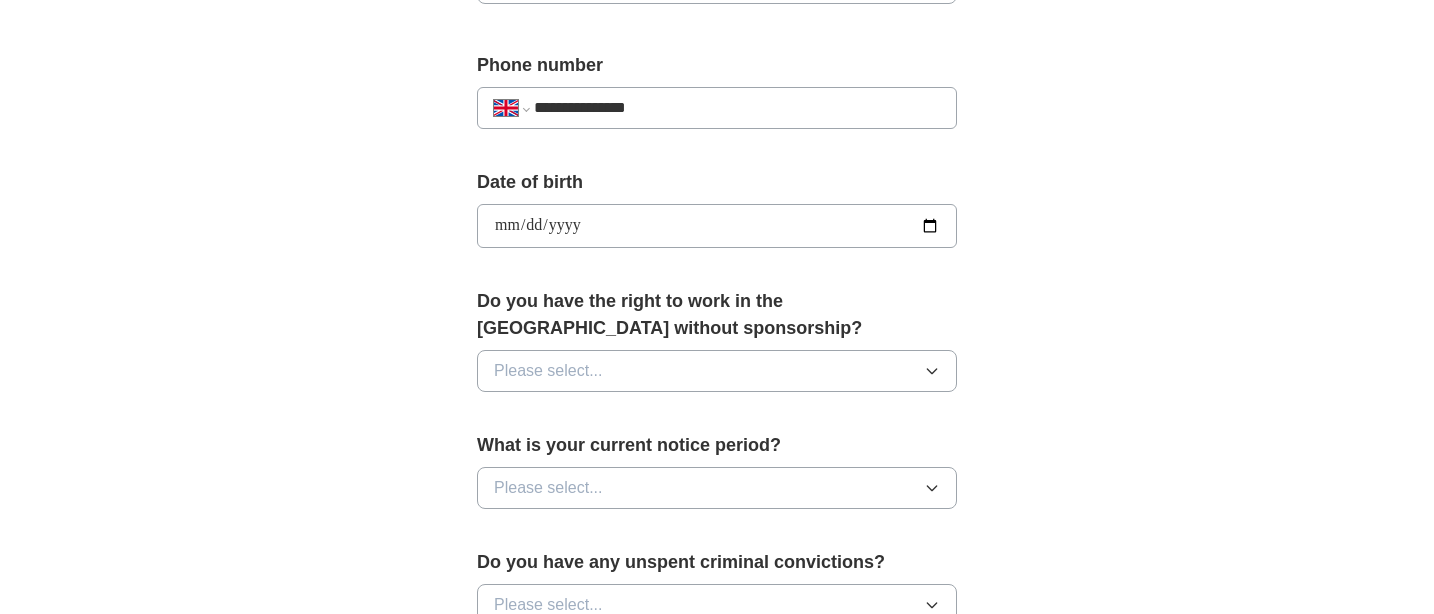 type on "**********" 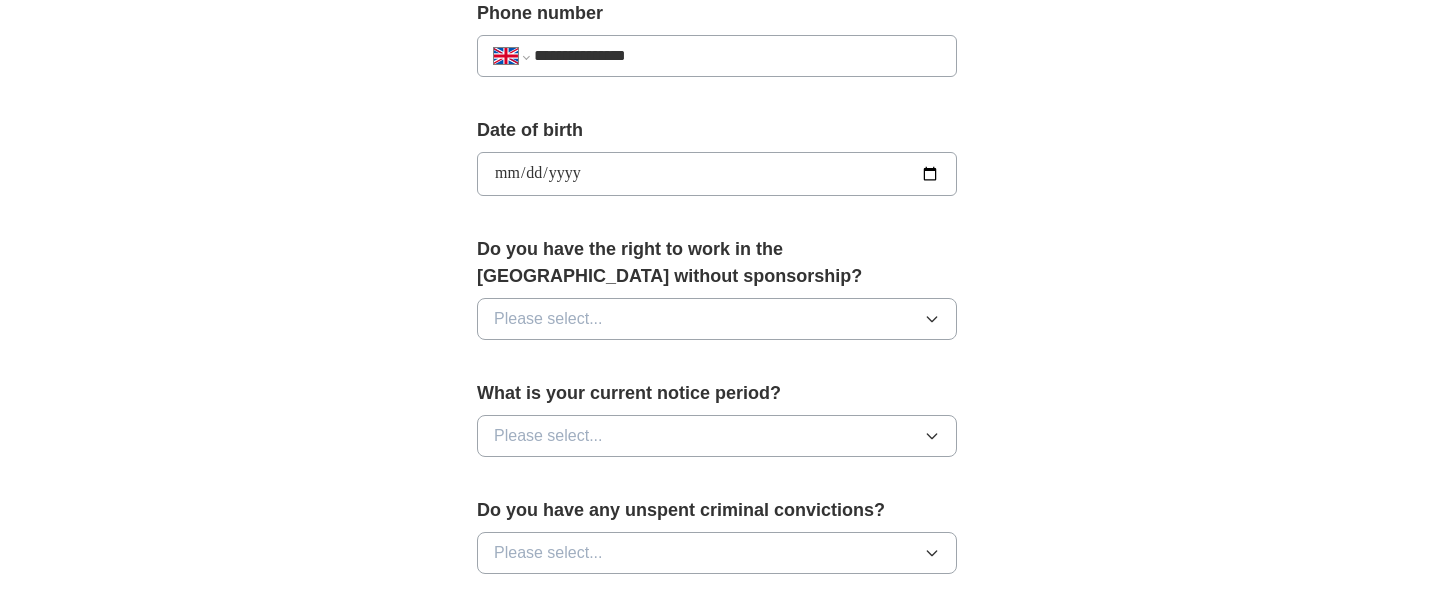 scroll, scrollTop: 857, scrollLeft: 0, axis: vertical 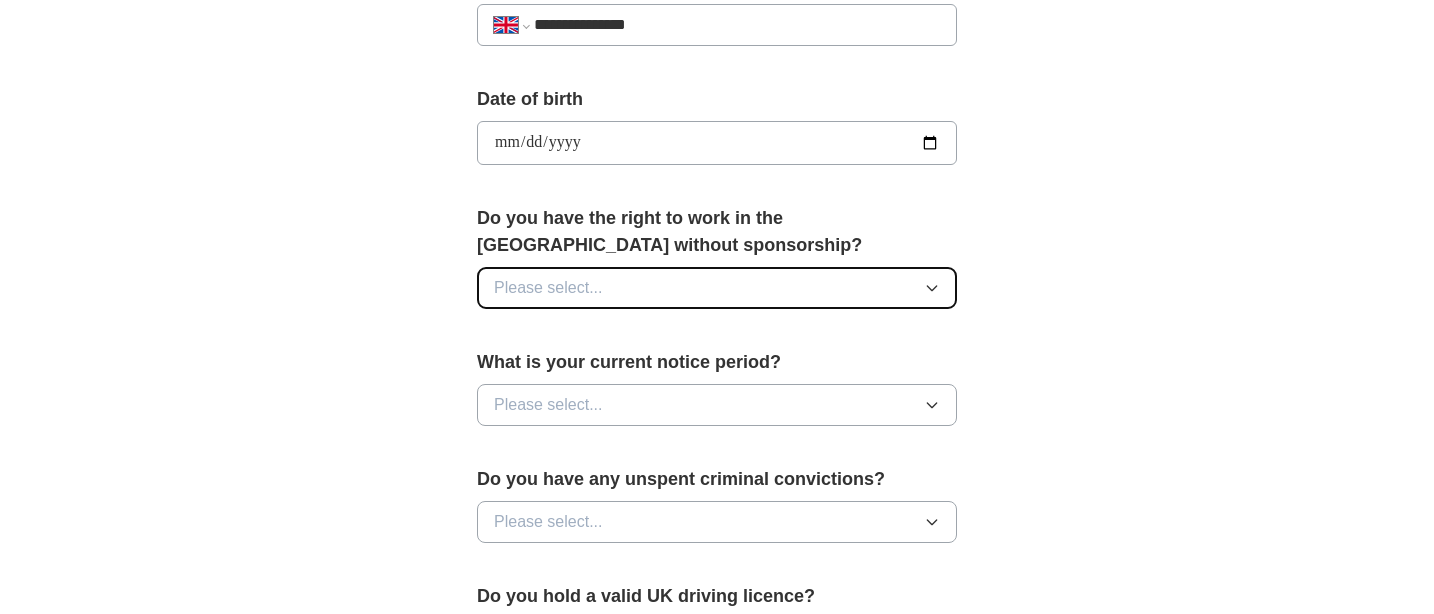 click 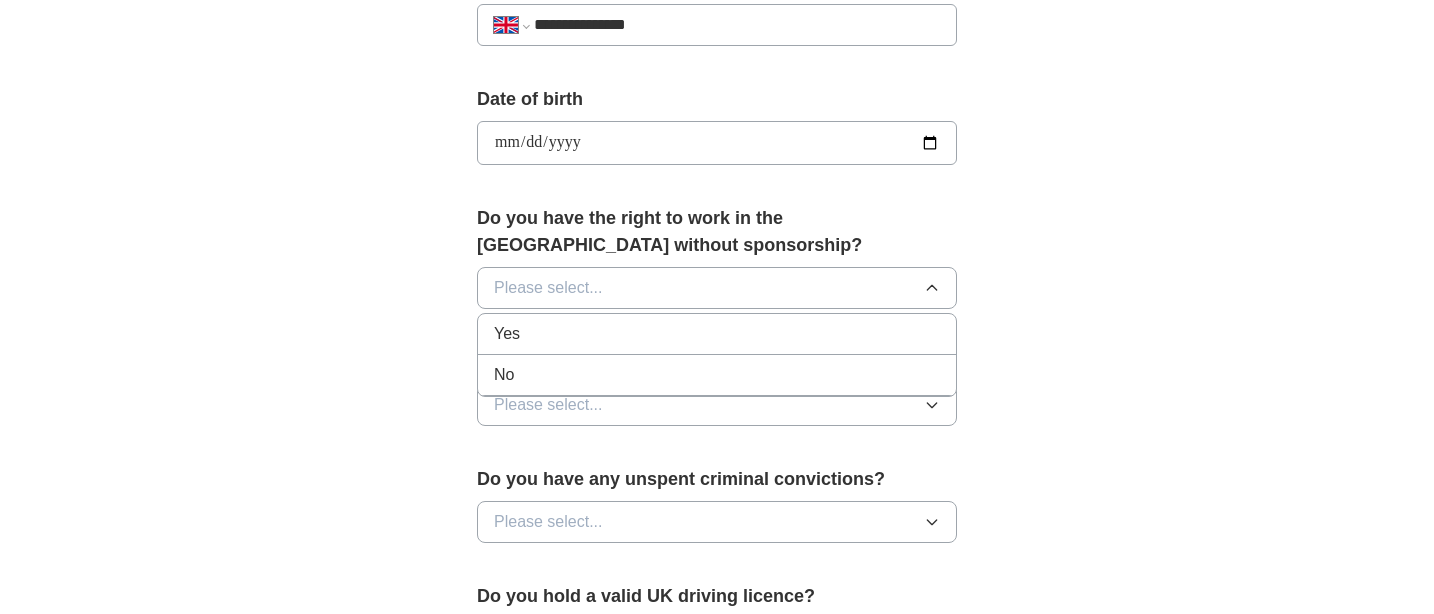 click on "Yes" at bounding box center [717, 334] 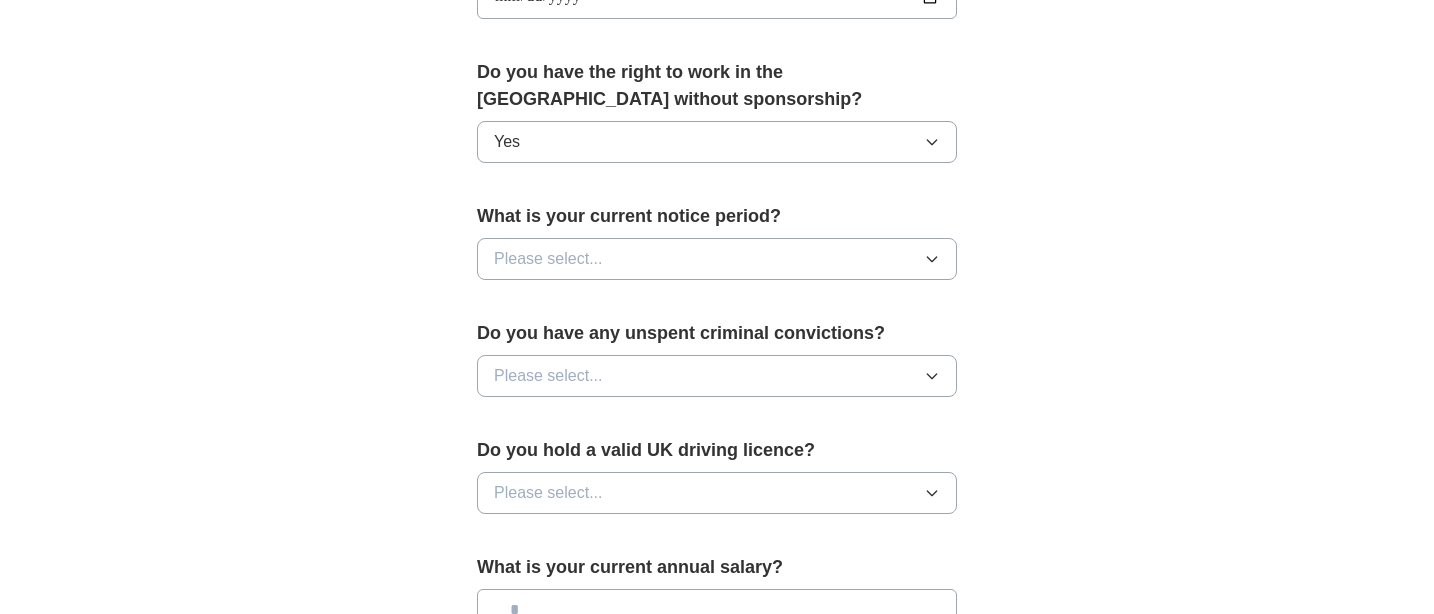 scroll, scrollTop: 1026, scrollLeft: 0, axis: vertical 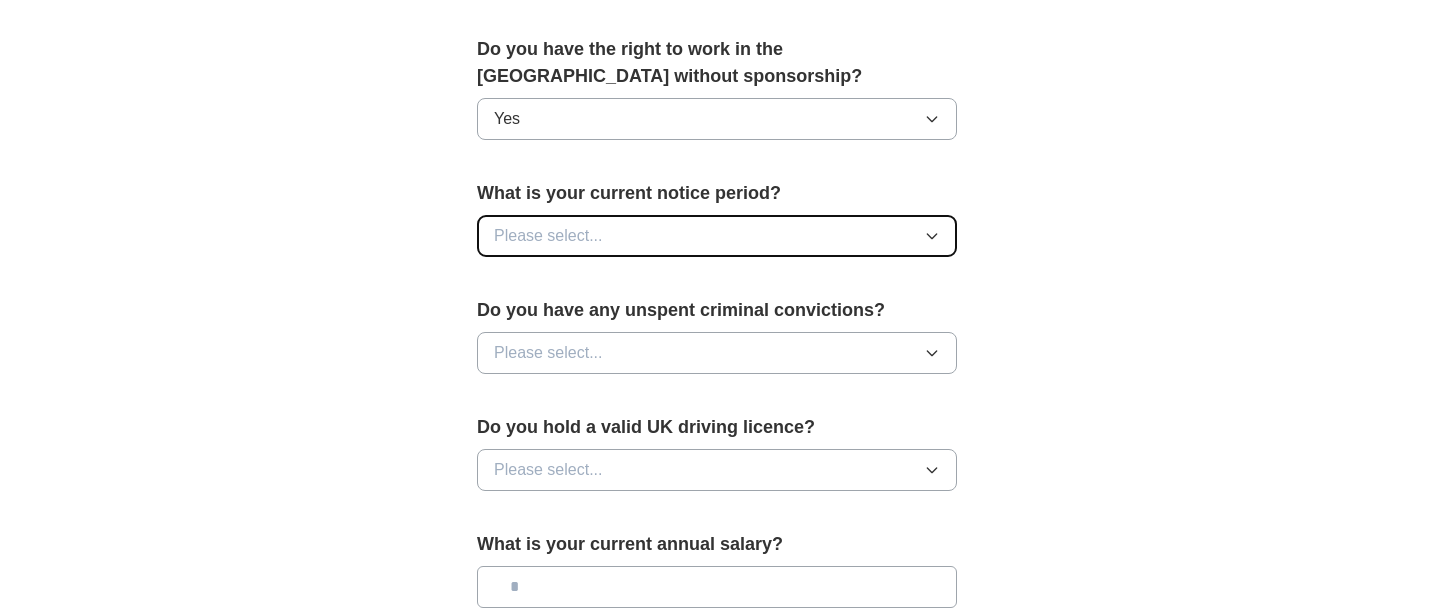 click 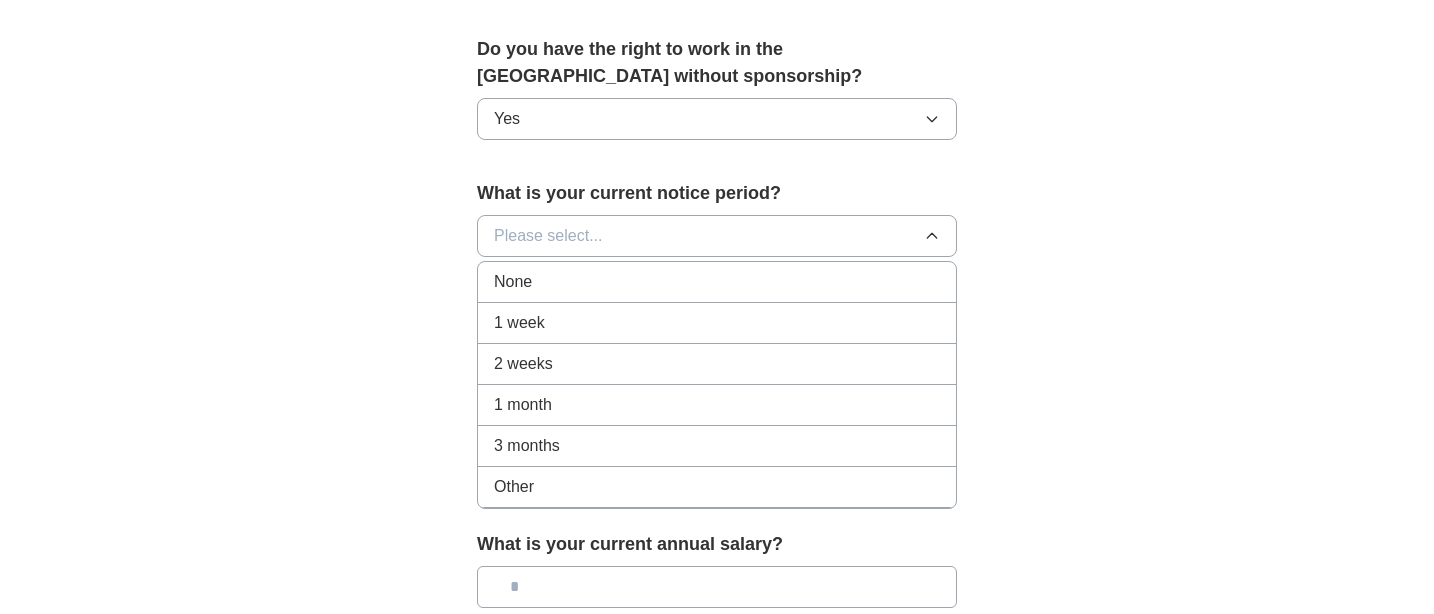 click on "2 weeks" at bounding box center [717, 364] 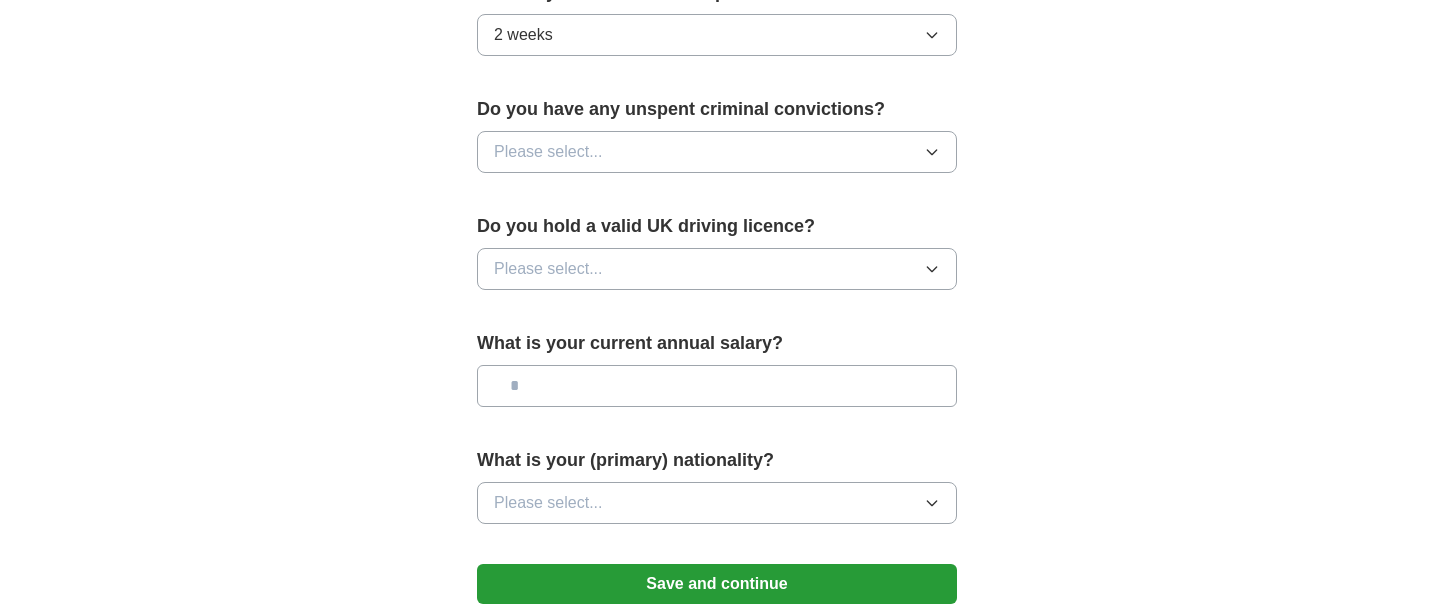 scroll, scrollTop: 1229, scrollLeft: 0, axis: vertical 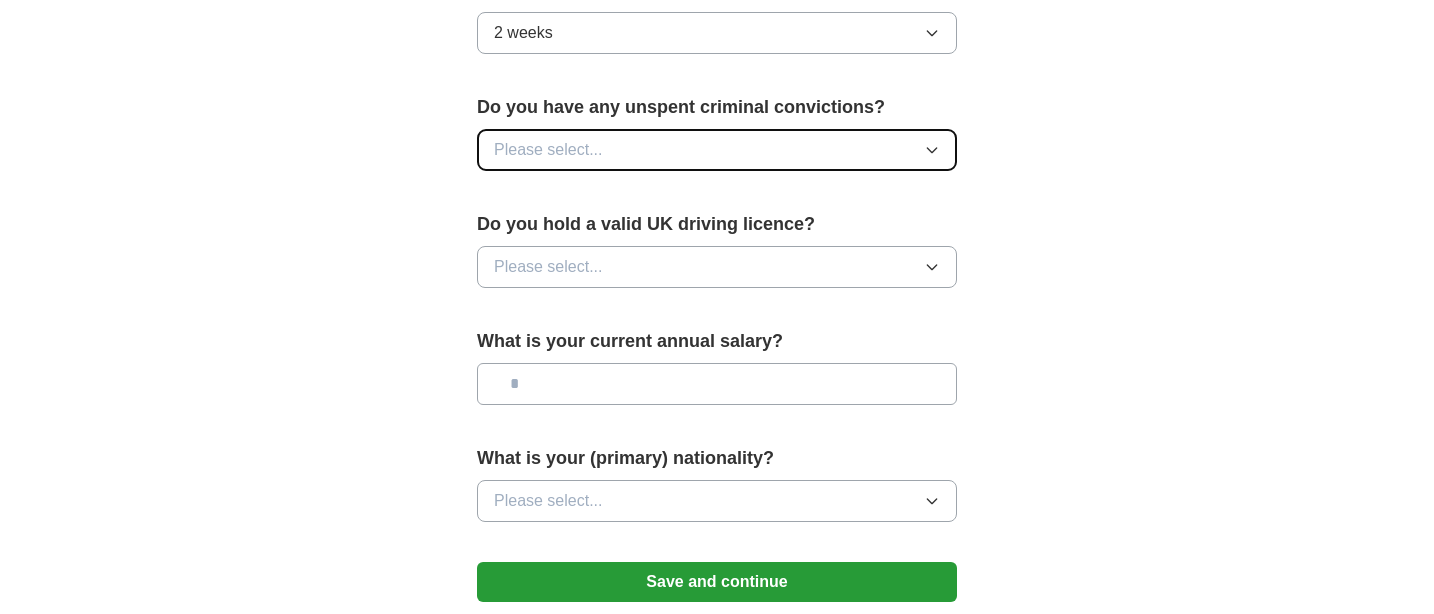 click 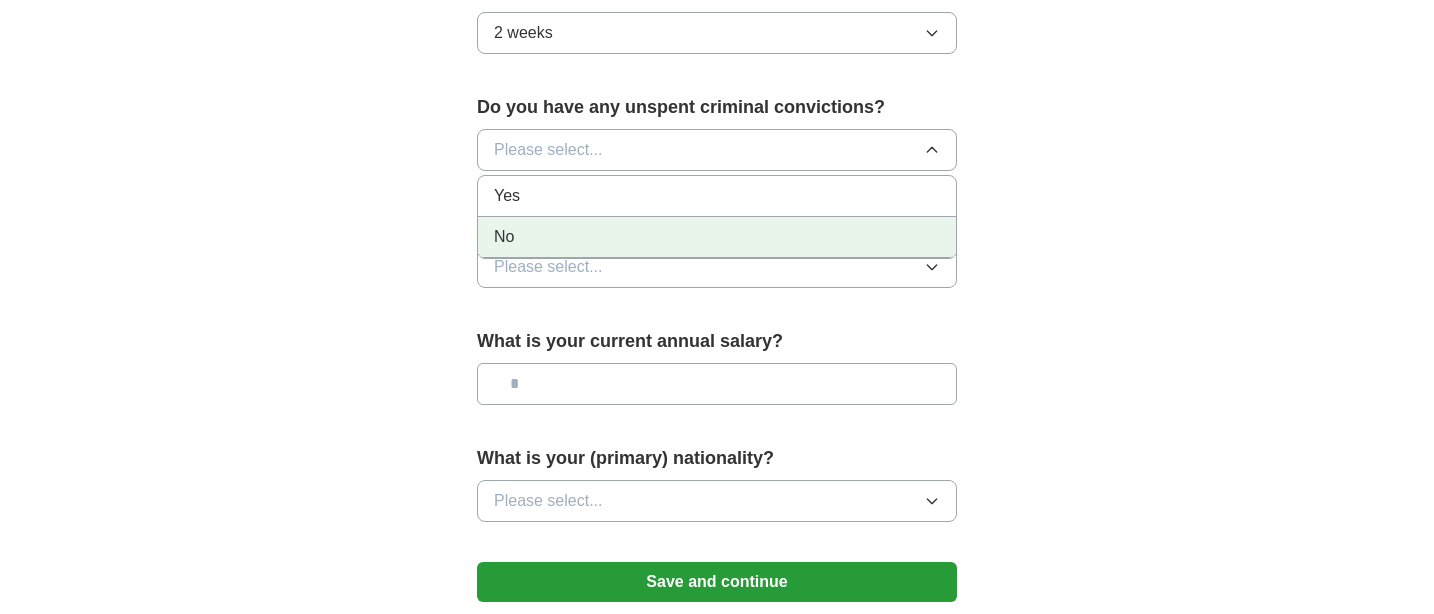 click on "No" at bounding box center (717, 237) 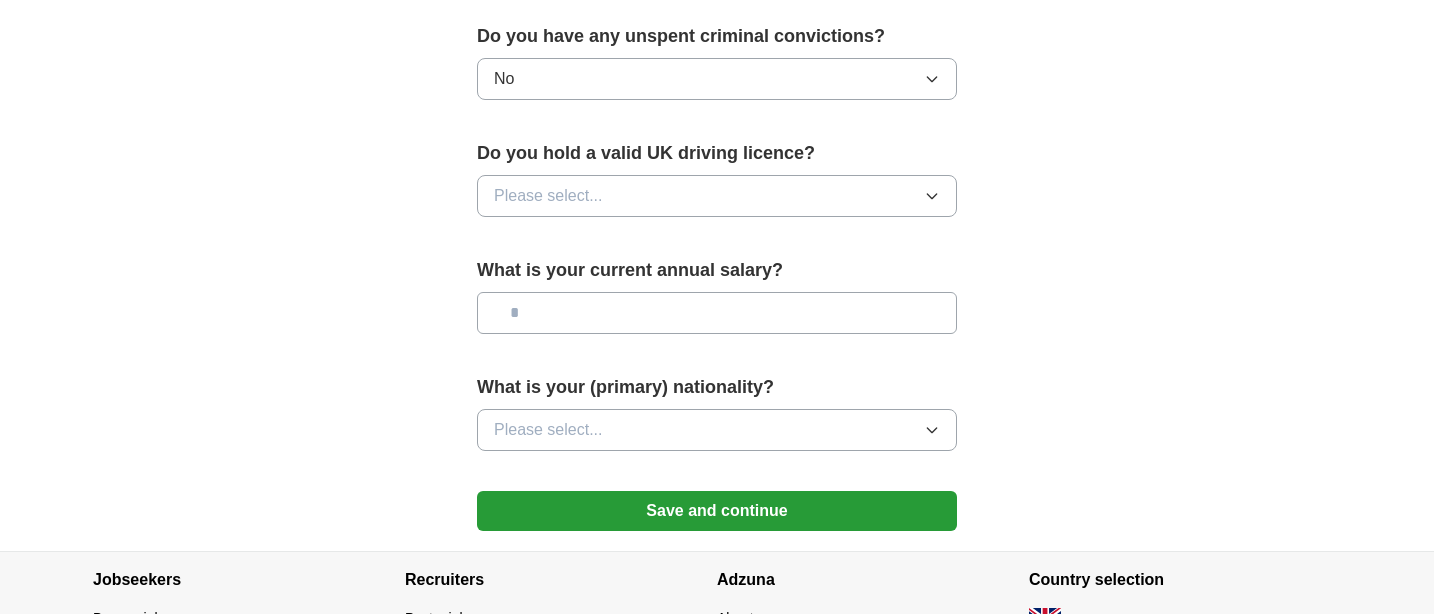 scroll, scrollTop: 1304, scrollLeft: 0, axis: vertical 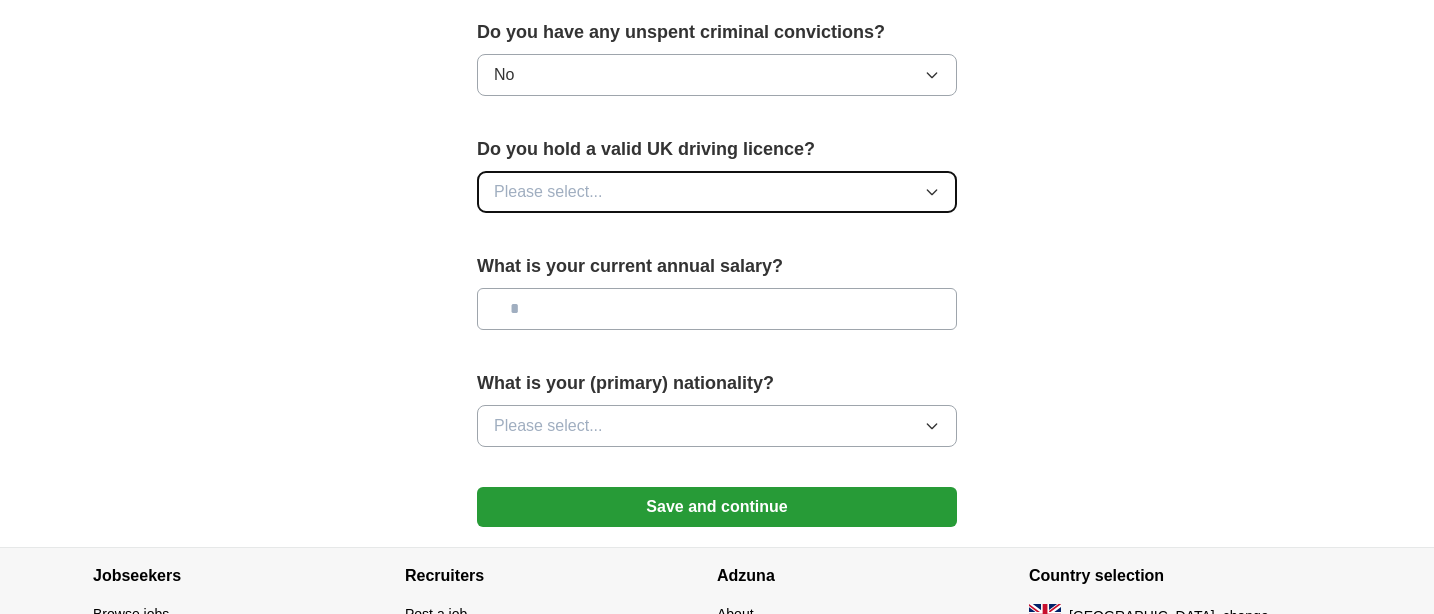 click 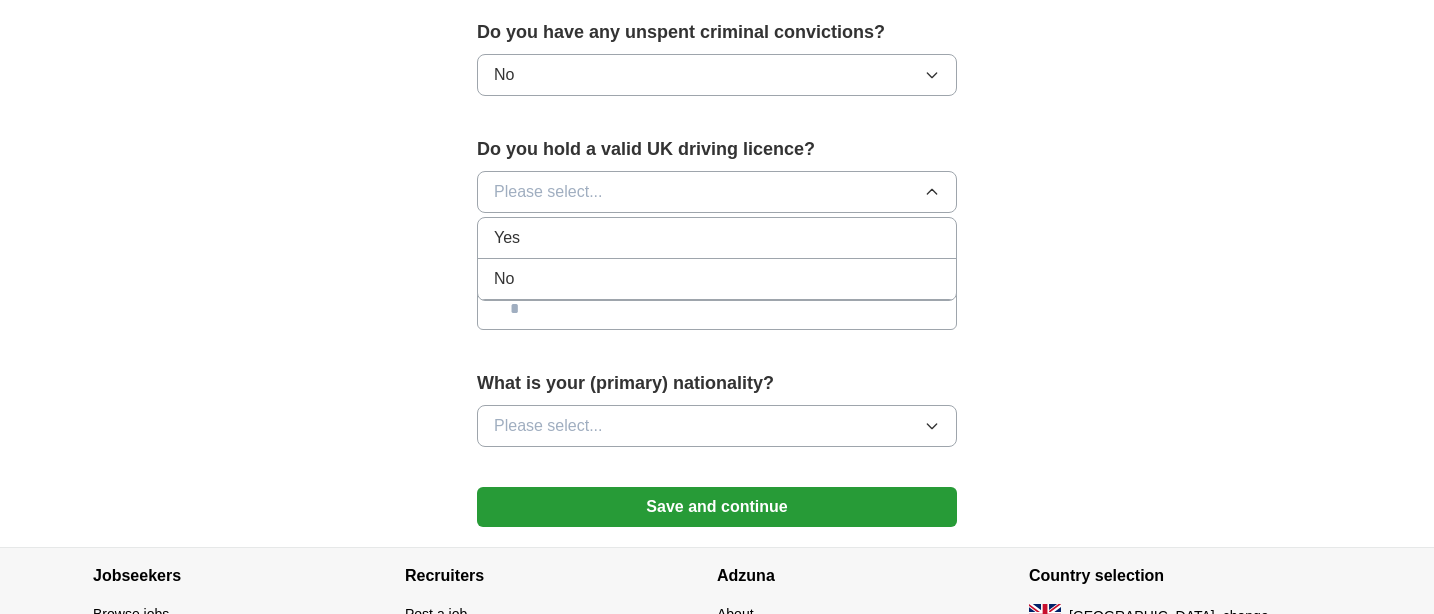 click on "No" at bounding box center (717, 279) 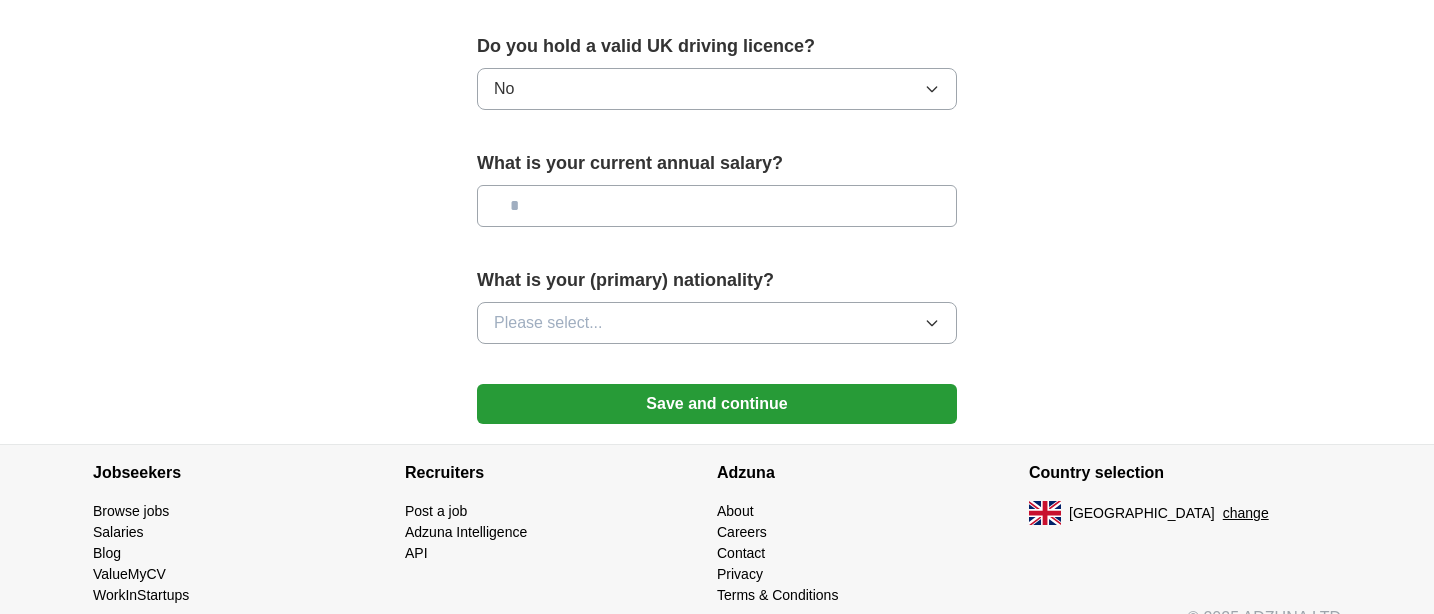 scroll, scrollTop: 1409, scrollLeft: 0, axis: vertical 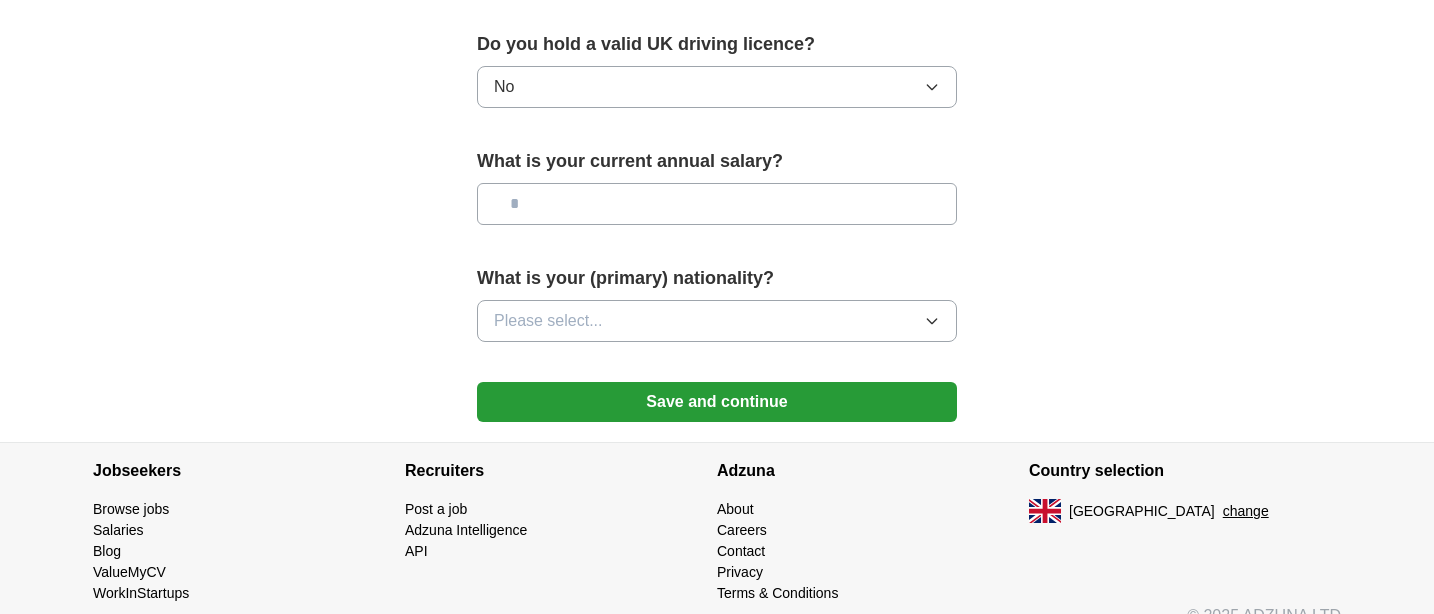 click at bounding box center [717, 204] 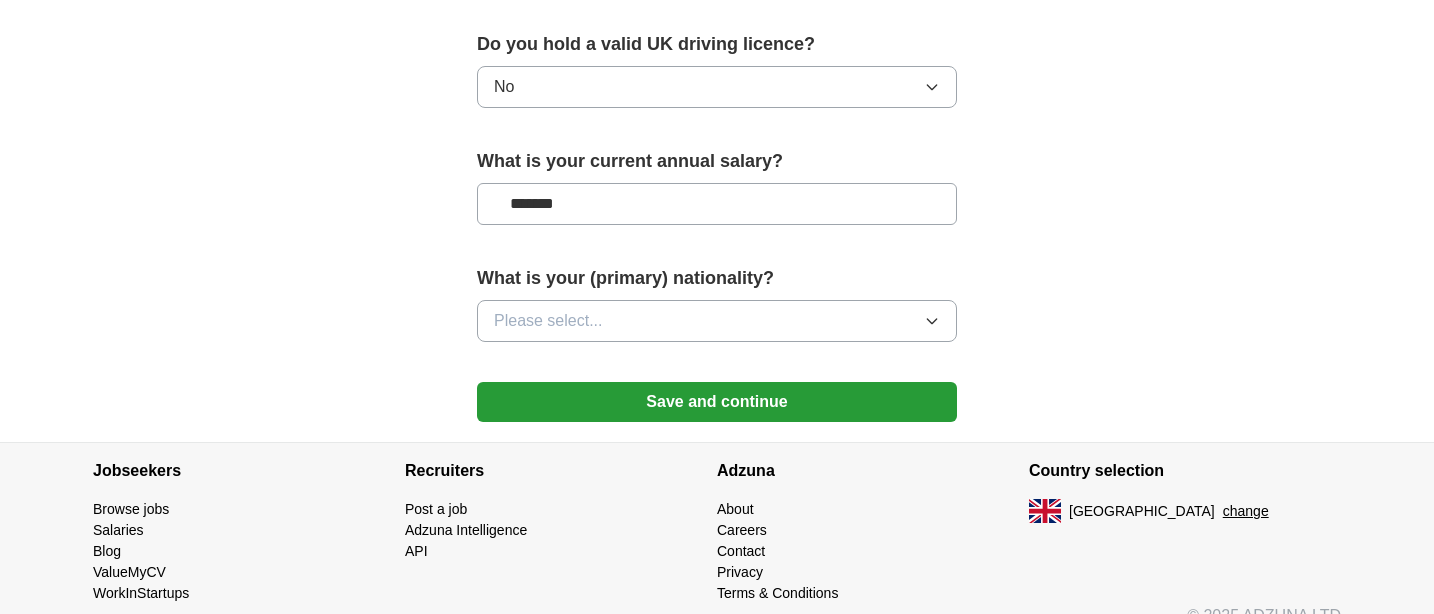 type on "*******" 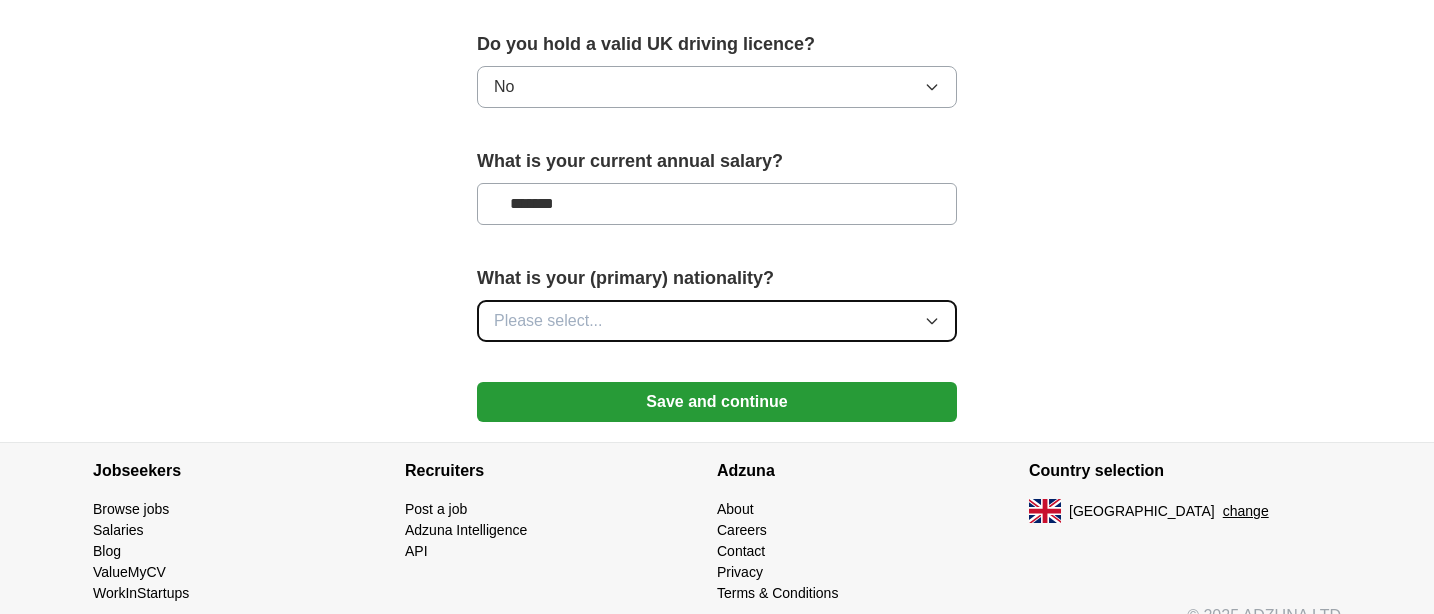 click on "Please select..." at bounding box center (717, 321) 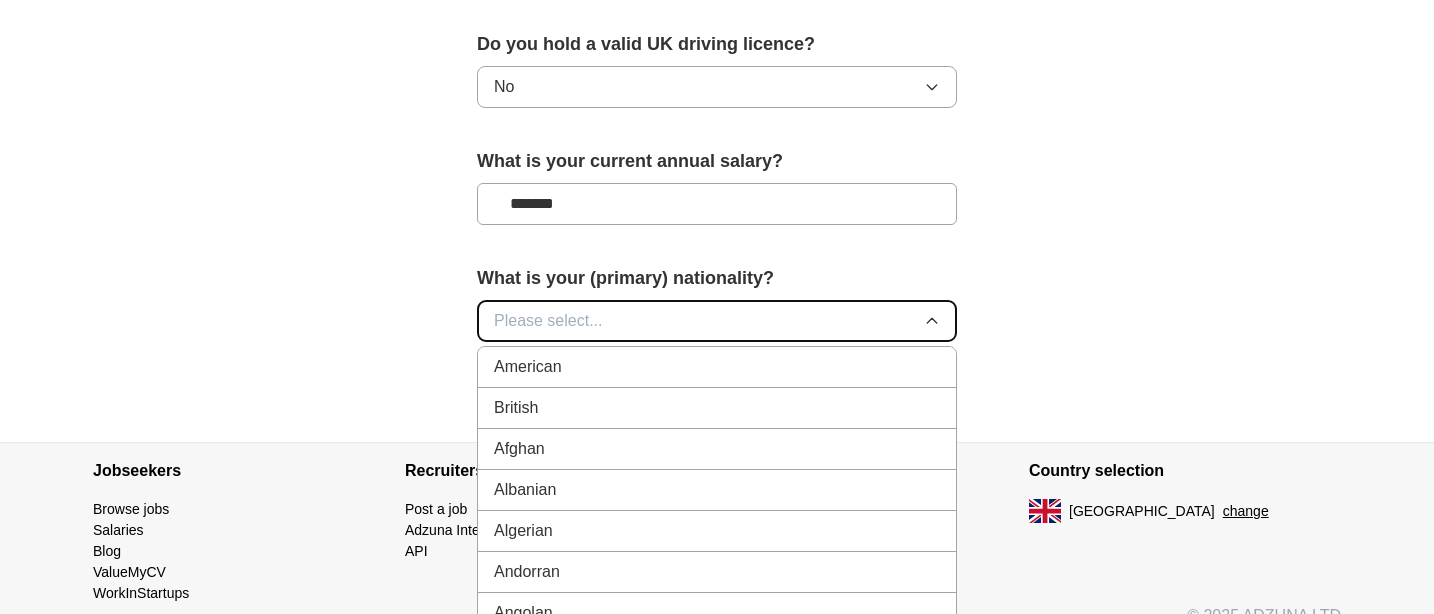 type 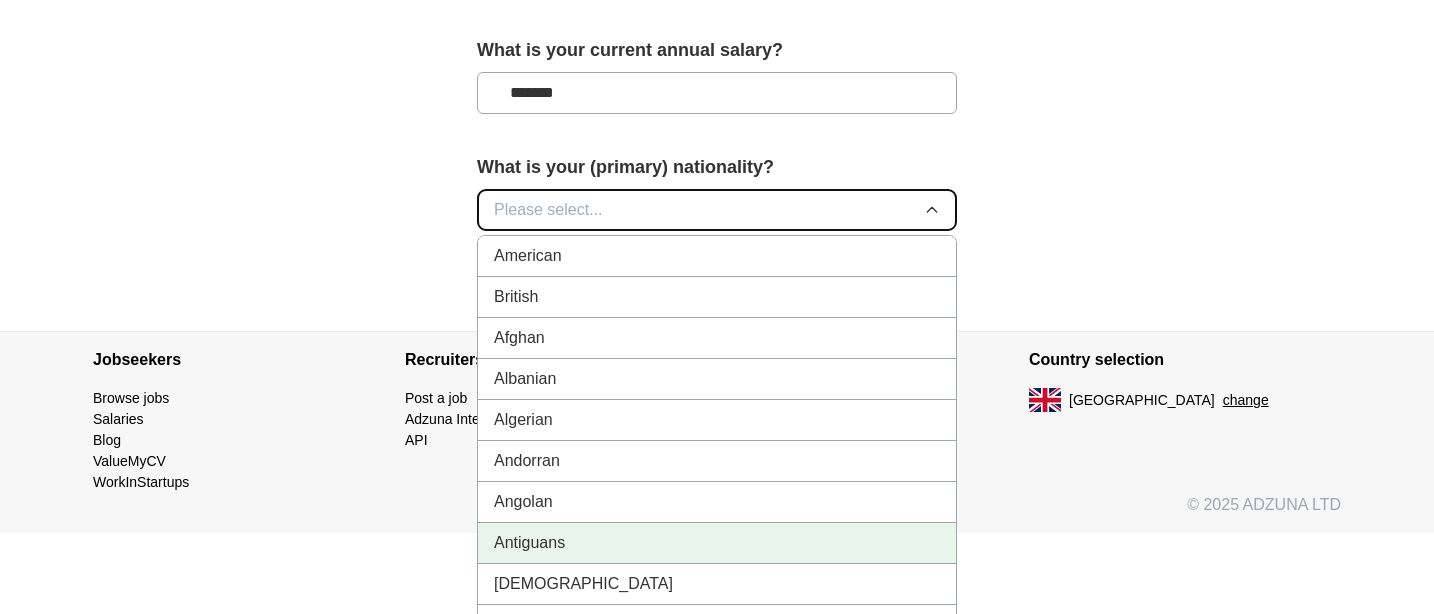 scroll, scrollTop: 1541, scrollLeft: 0, axis: vertical 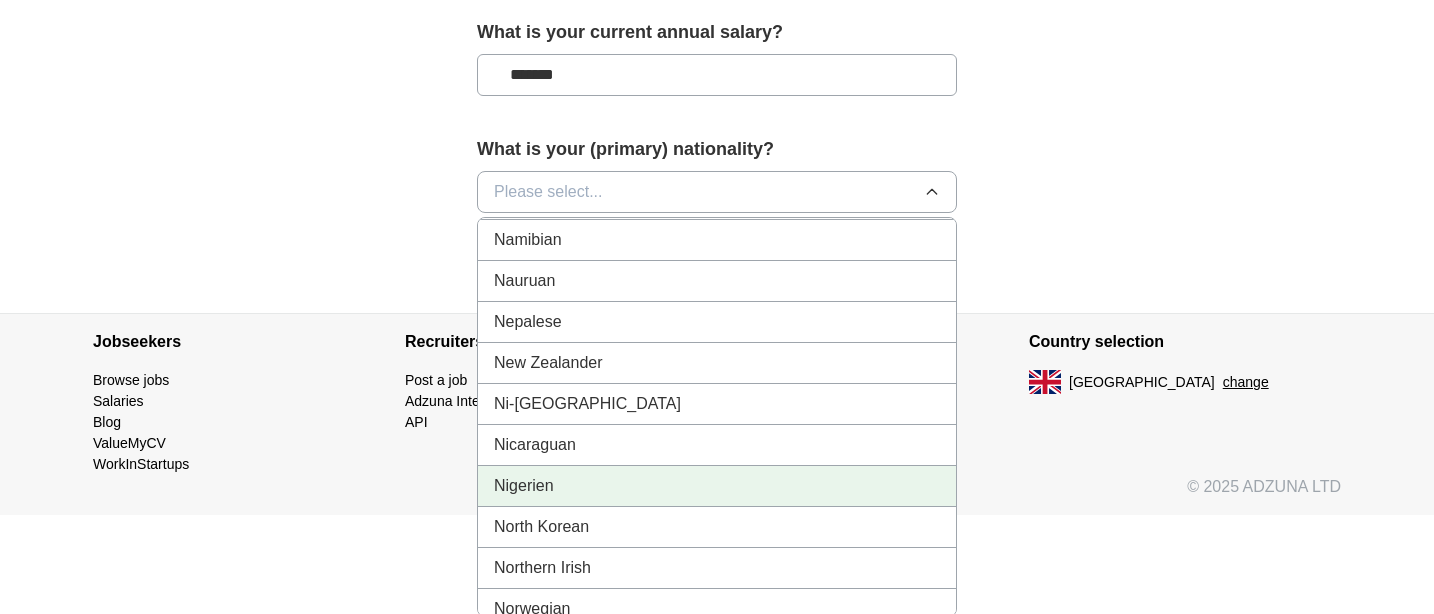 click on "Nigerien" at bounding box center (524, 486) 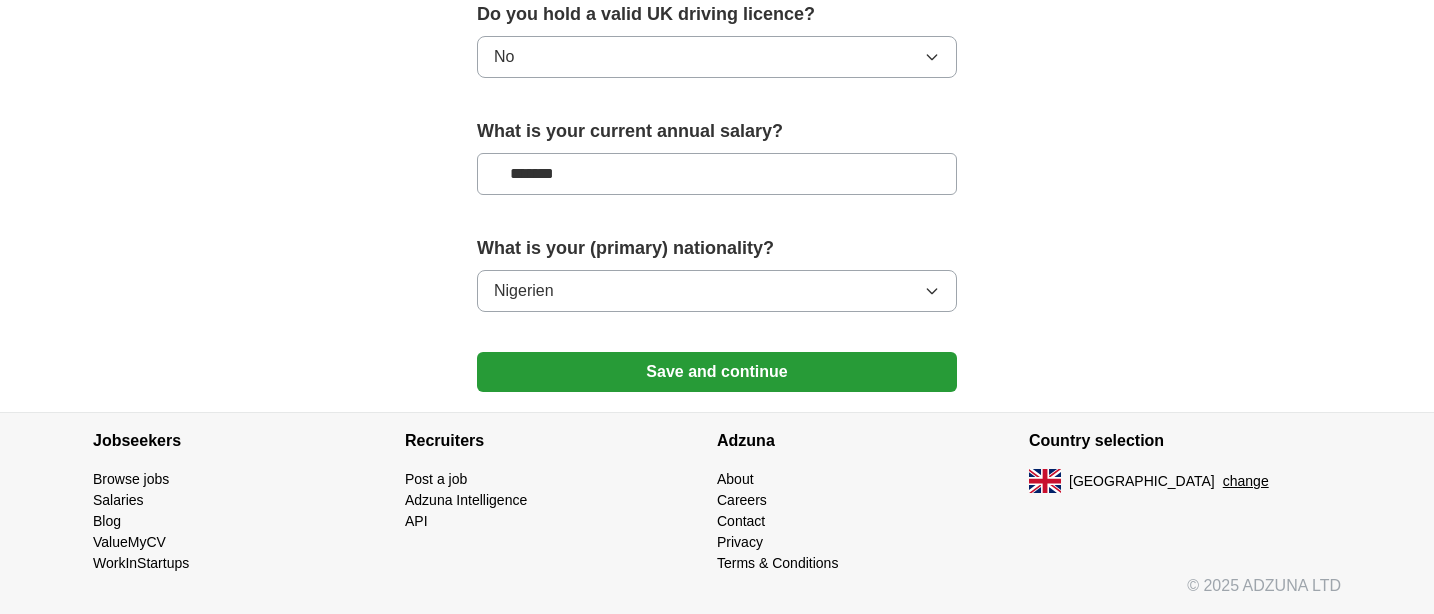 scroll, scrollTop: 1439, scrollLeft: 0, axis: vertical 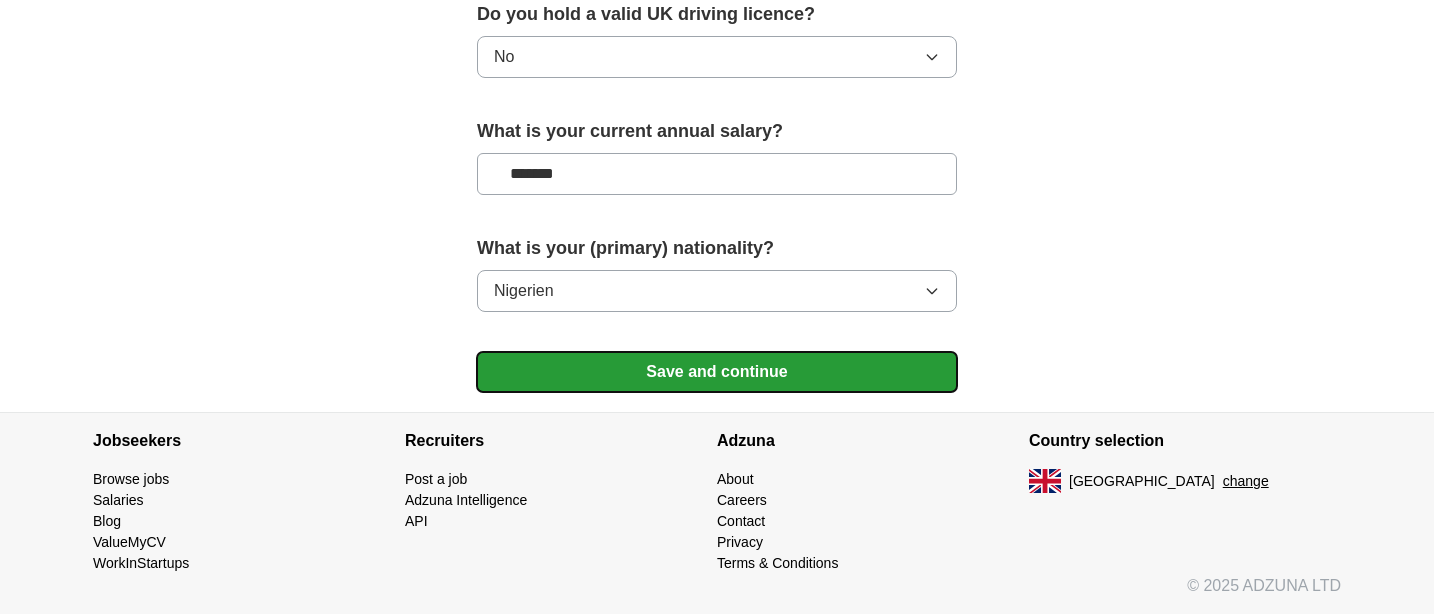 click on "Save and continue" at bounding box center (717, 372) 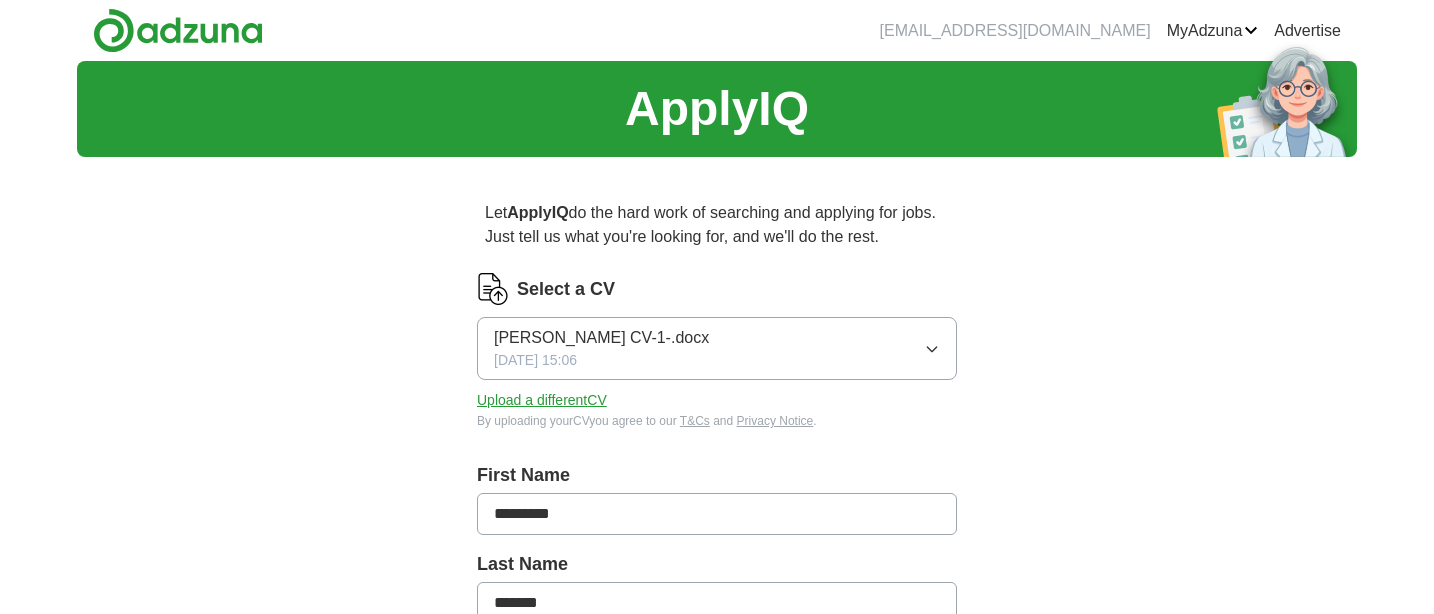 scroll, scrollTop: 0, scrollLeft: 0, axis: both 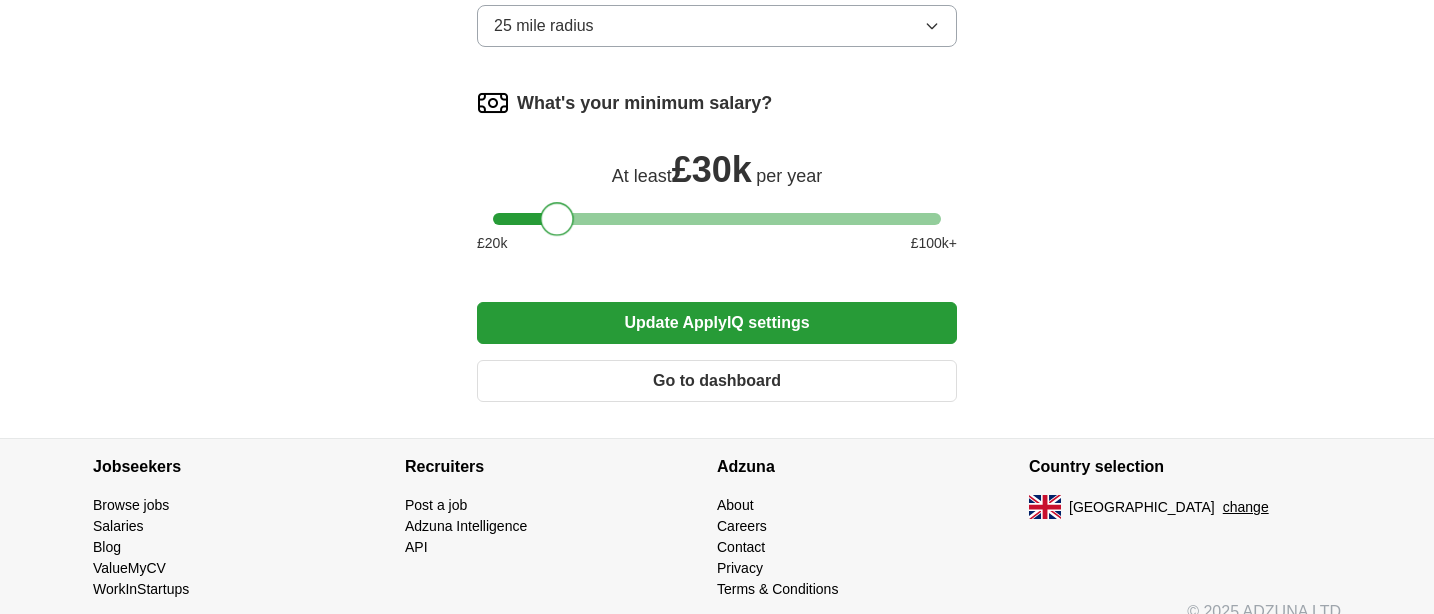 drag, startPoint x: 517, startPoint y: 220, endPoint x: 568, endPoint y: 219, distance: 51.009804 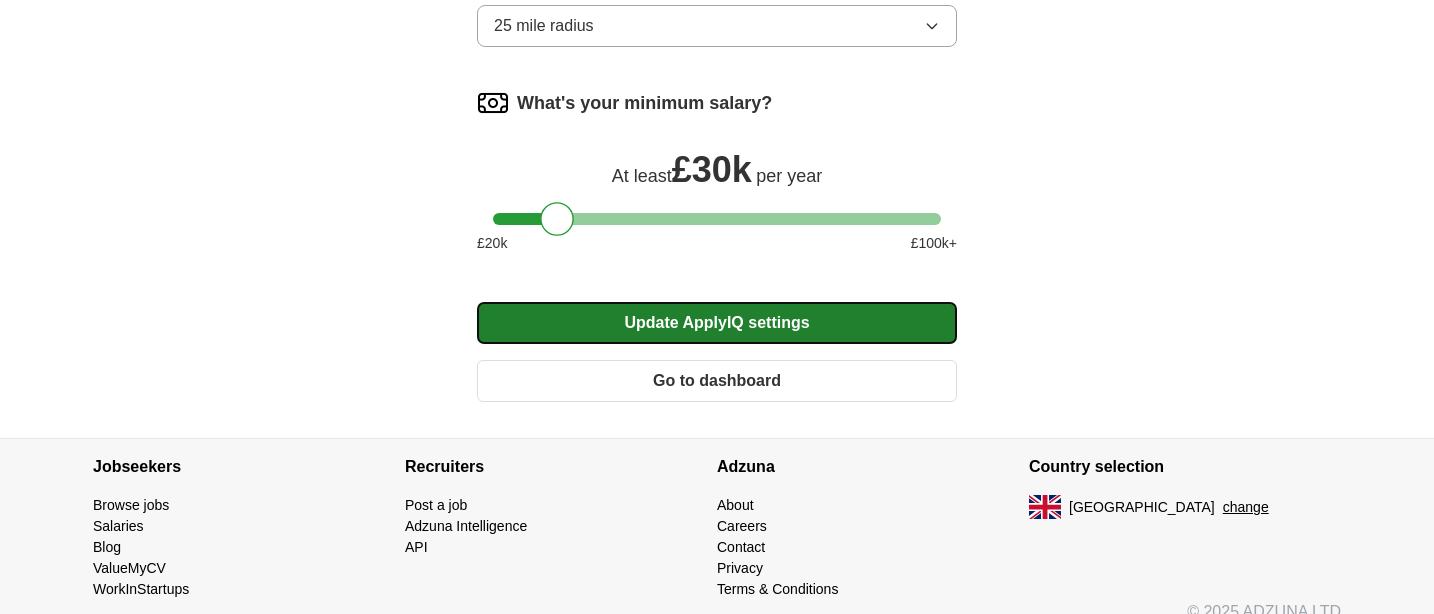 click on "Update ApplyIQ settings" at bounding box center (717, 323) 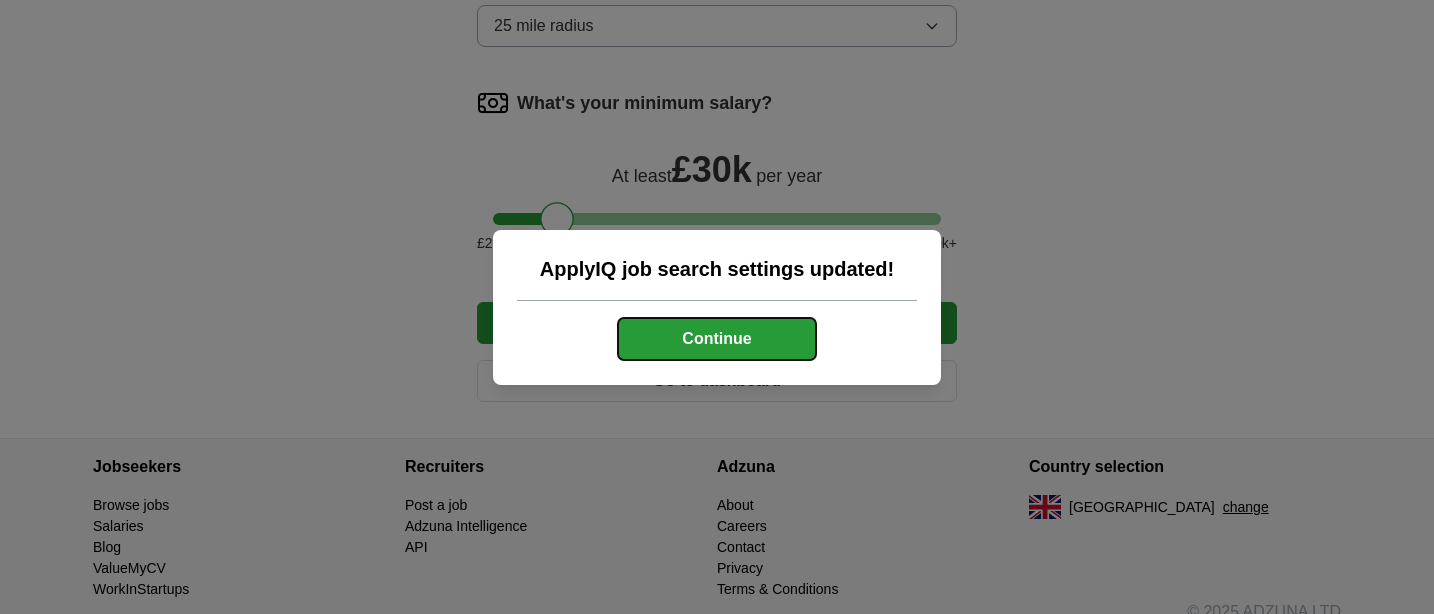 click on "Continue" at bounding box center (717, 339) 